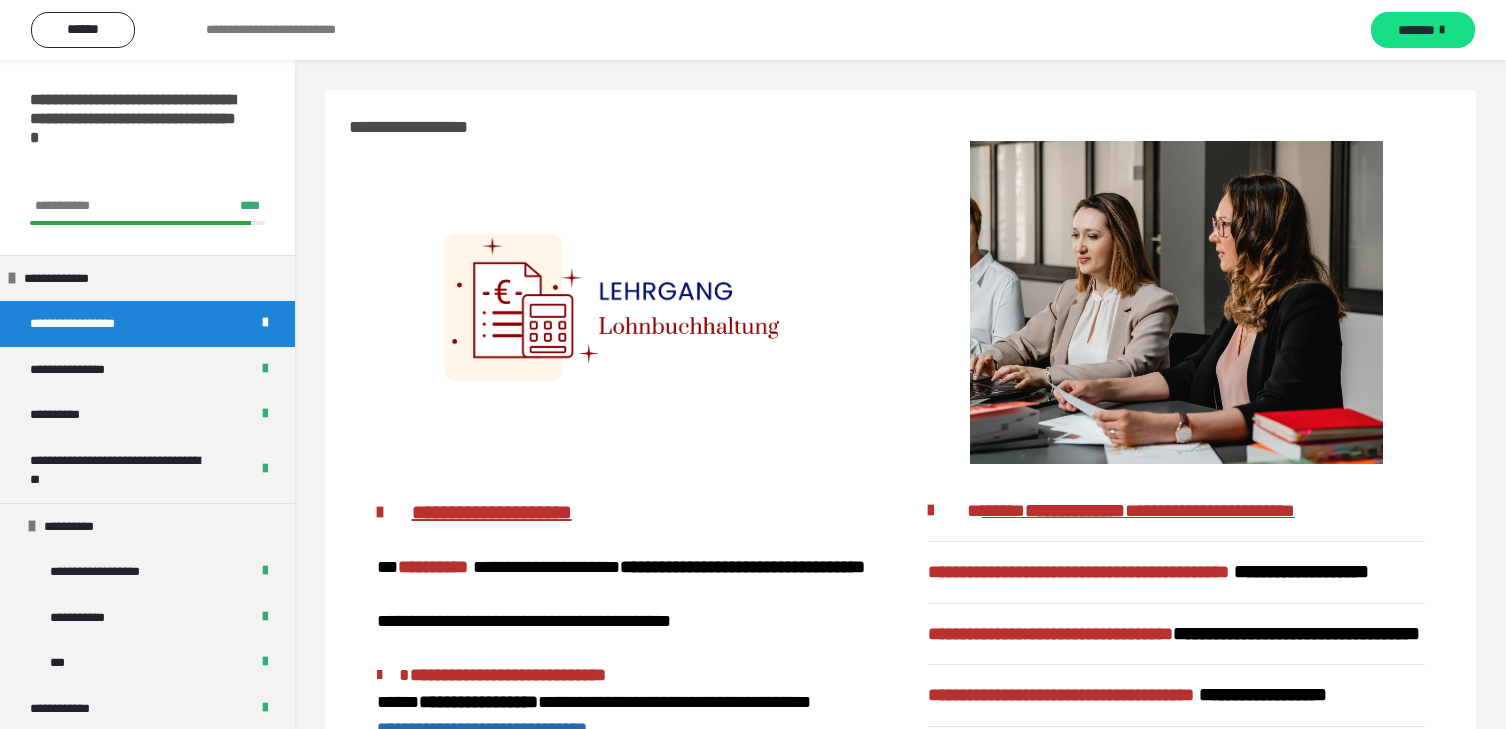scroll, scrollTop: 0, scrollLeft: 0, axis: both 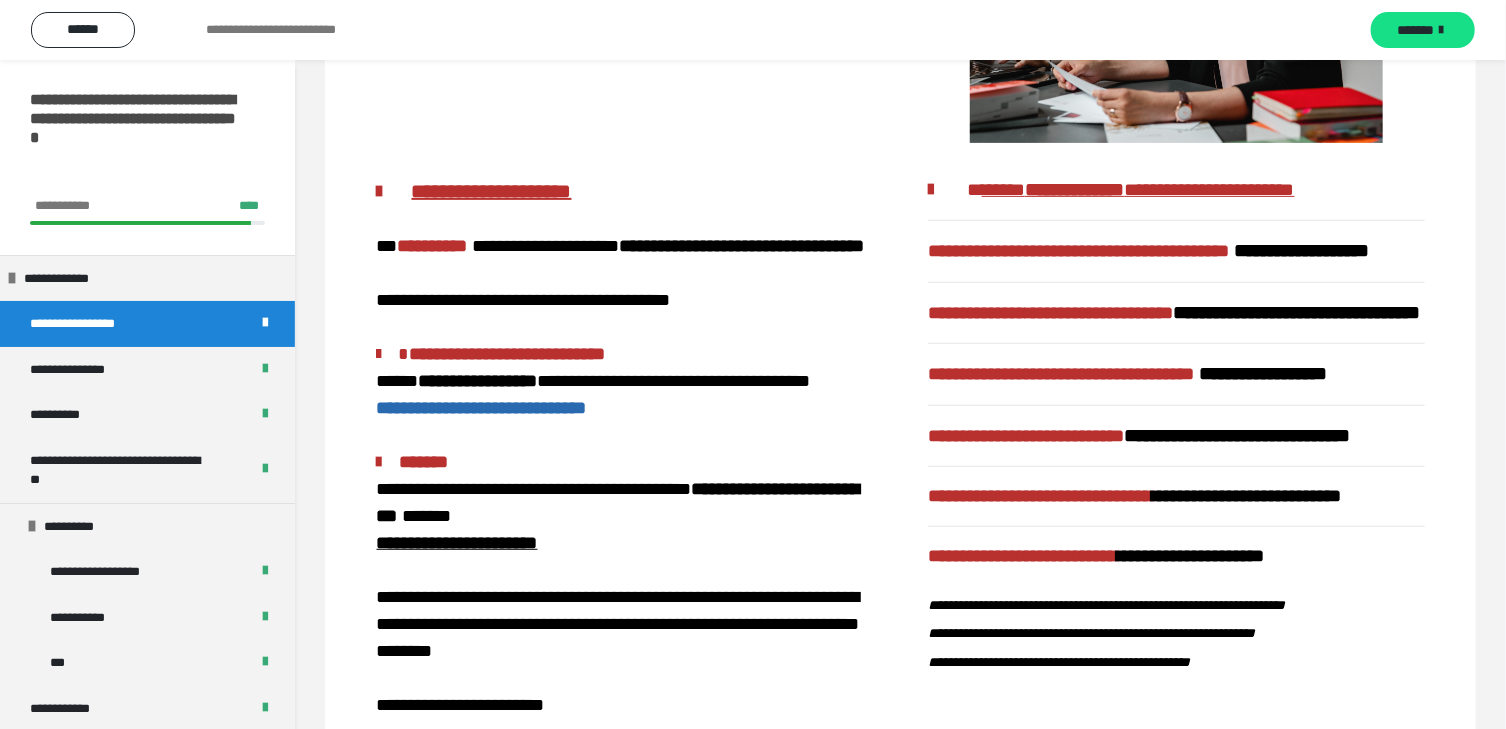 drag, startPoint x: 1512, startPoint y: 716, endPoint x: 1317, endPoint y: 718, distance: 195.01025 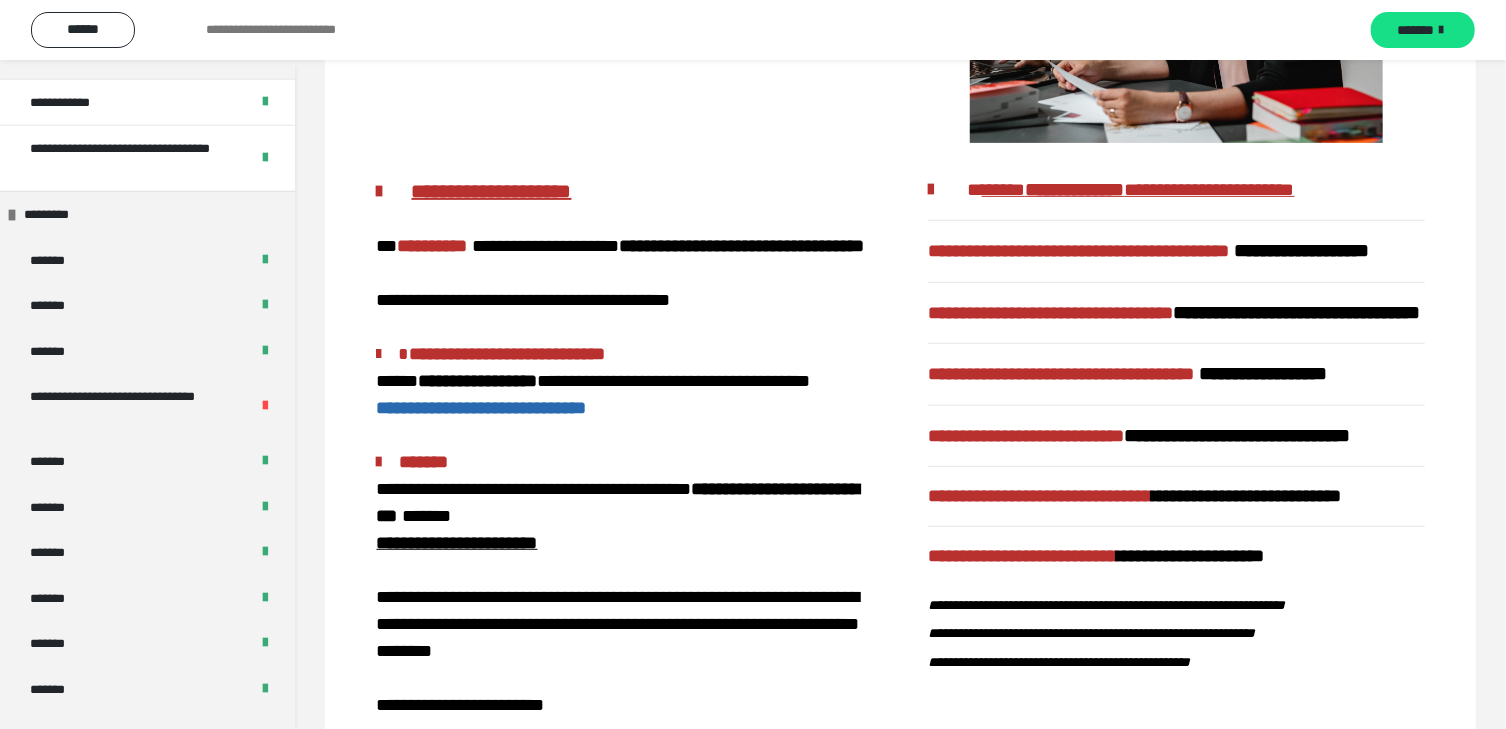 scroll, scrollTop: 1396, scrollLeft: 0, axis: vertical 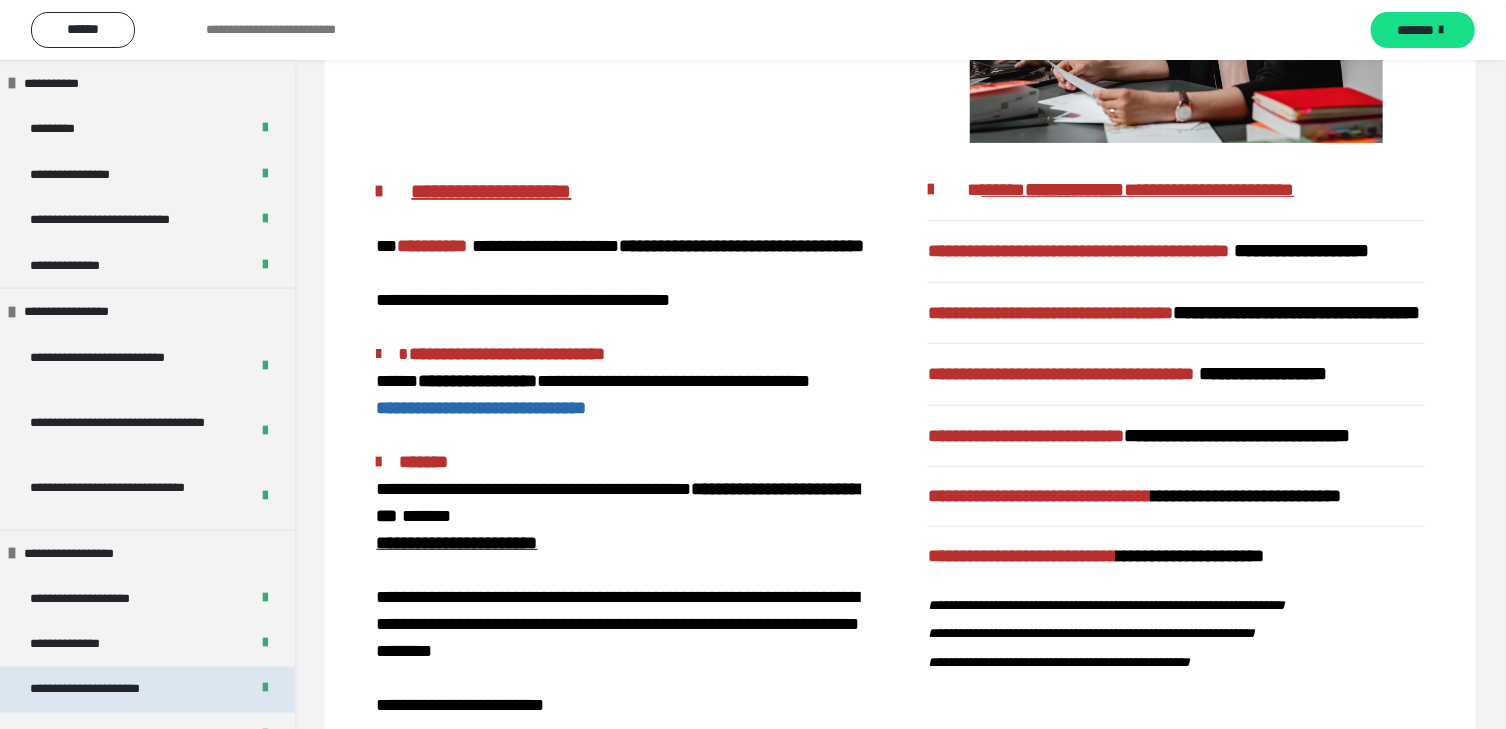 click on "**********" at bounding box center [147, 690] 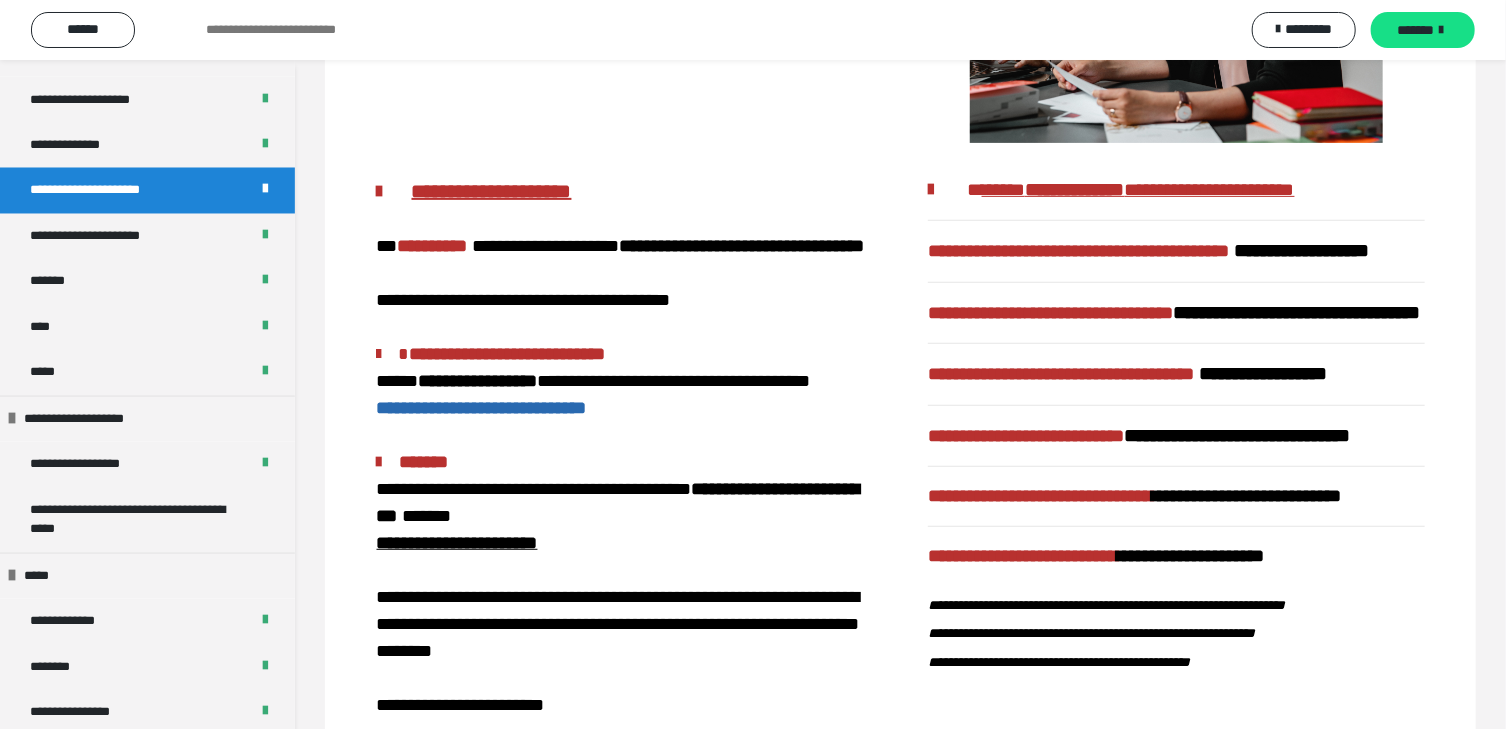scroll, scrollTop: 2094, scrollLeft: 0, axis: vertical 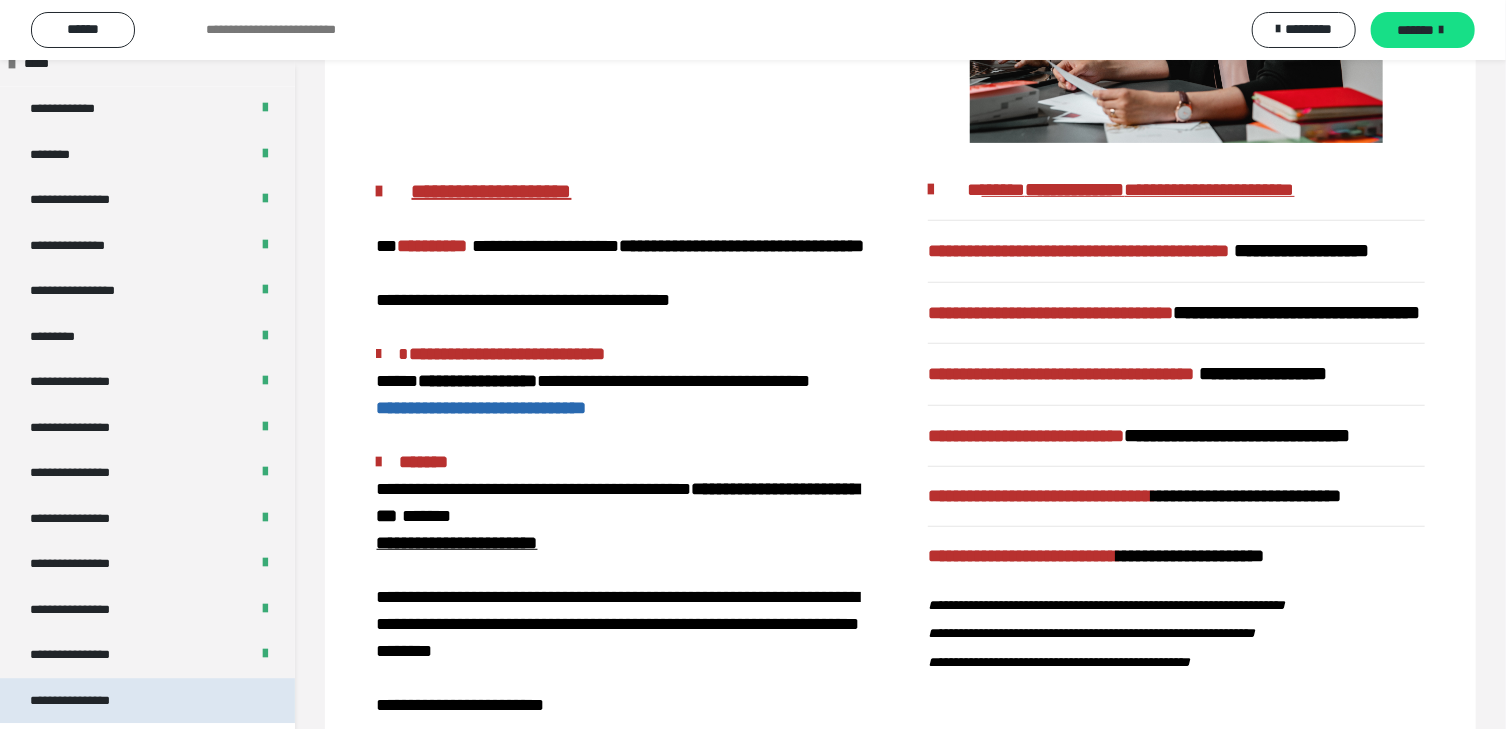 click on "**********" at bounding box center (147, 701) 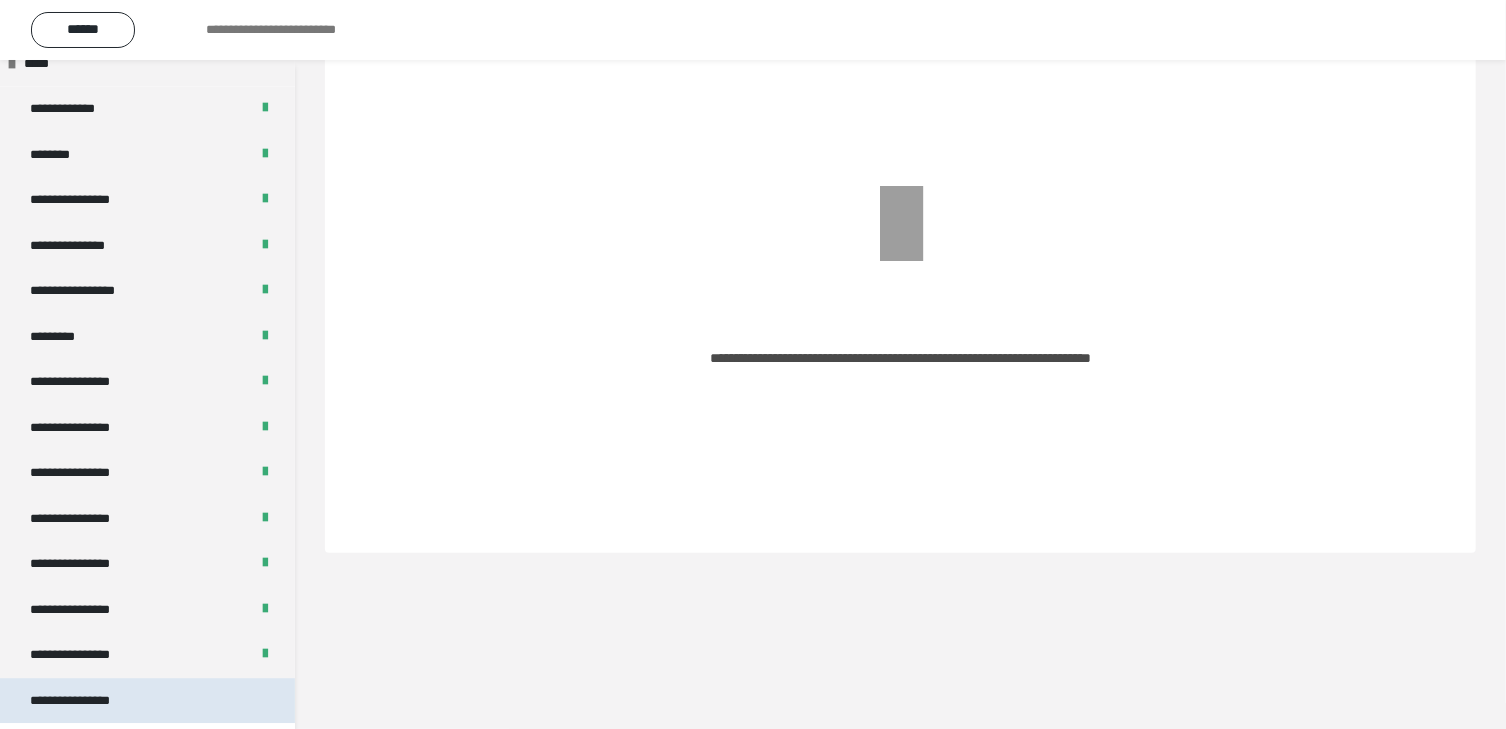 scroll, scrollTop: 60, scrollLeft: 0, axis: vertical 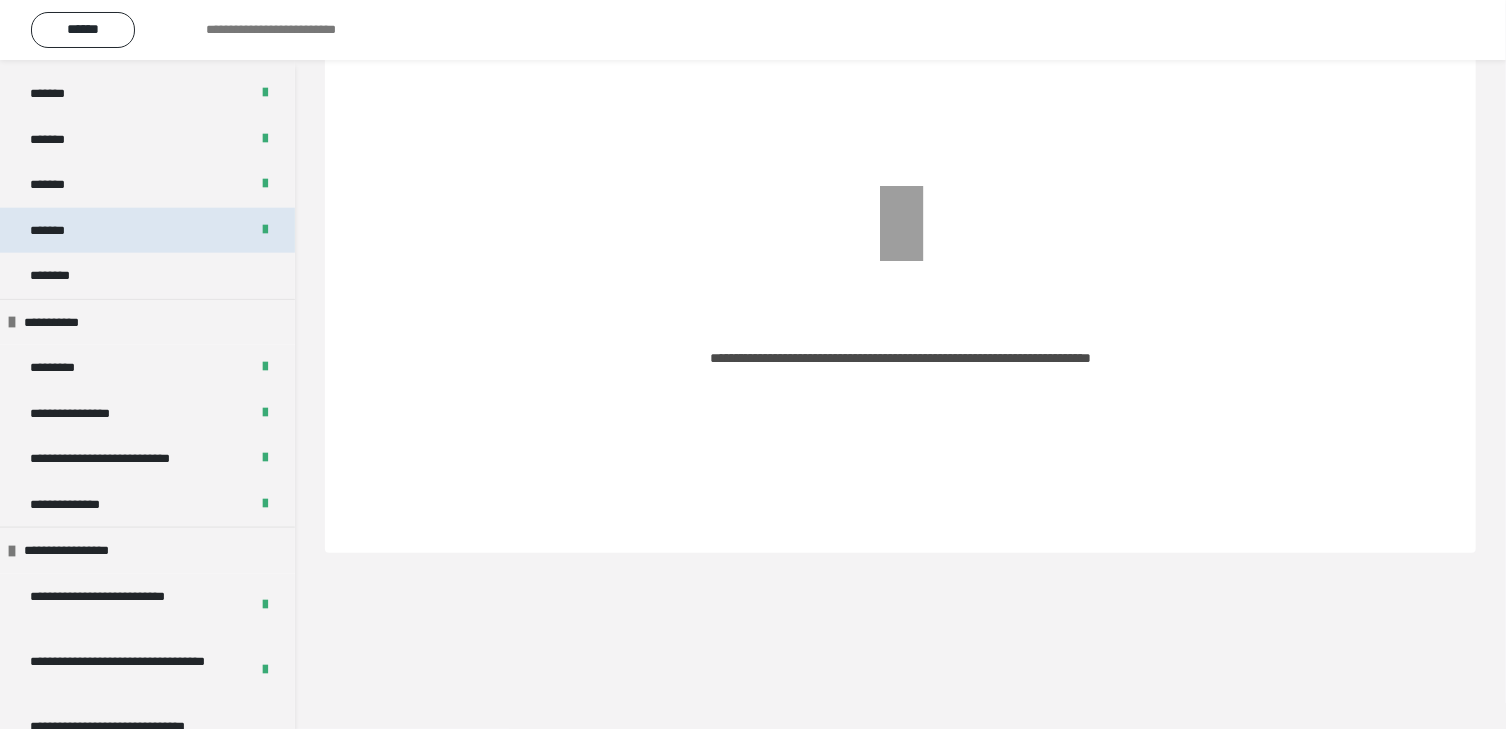 click on "*******" at bounding box center [147, 231] 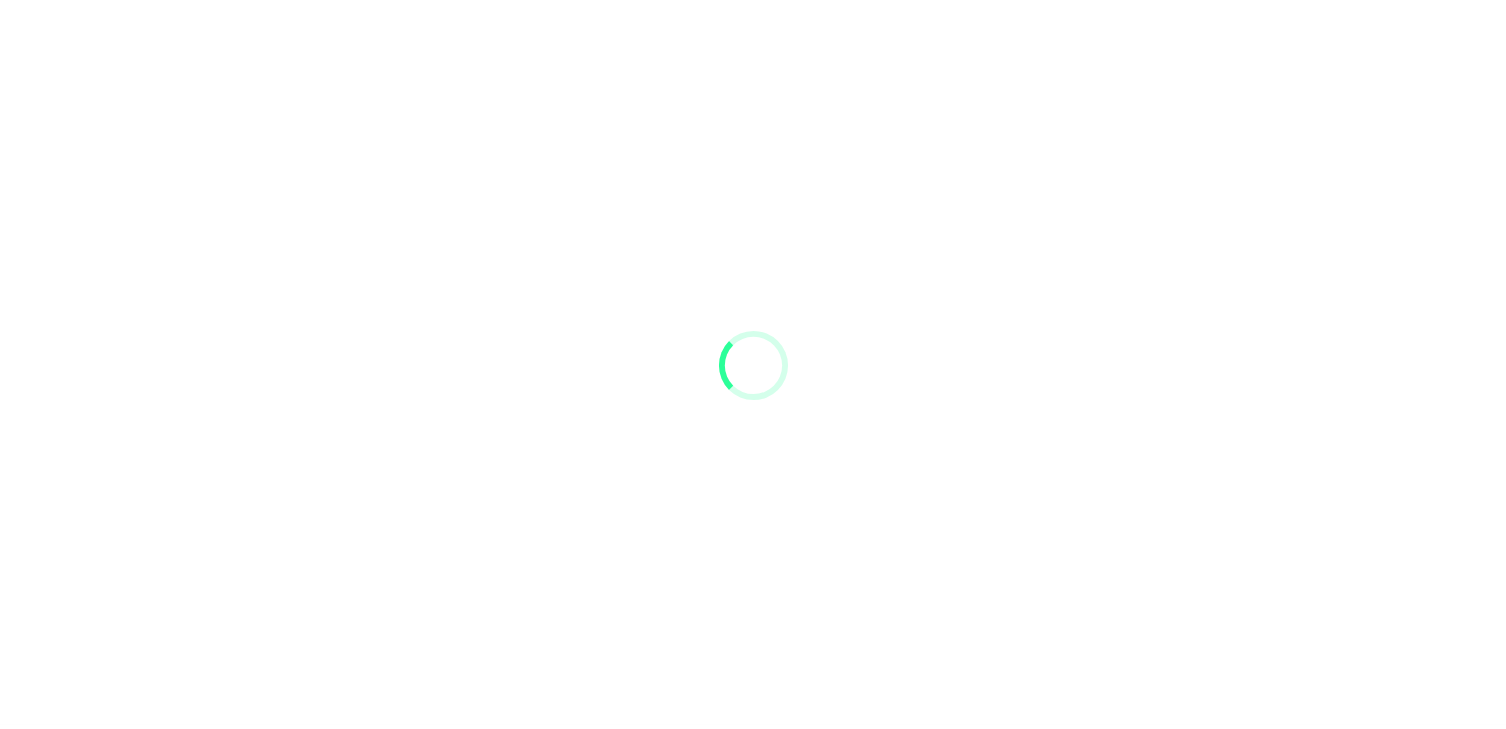 scroll, scrollTop: 0, scrollLeft: 0, axis: both 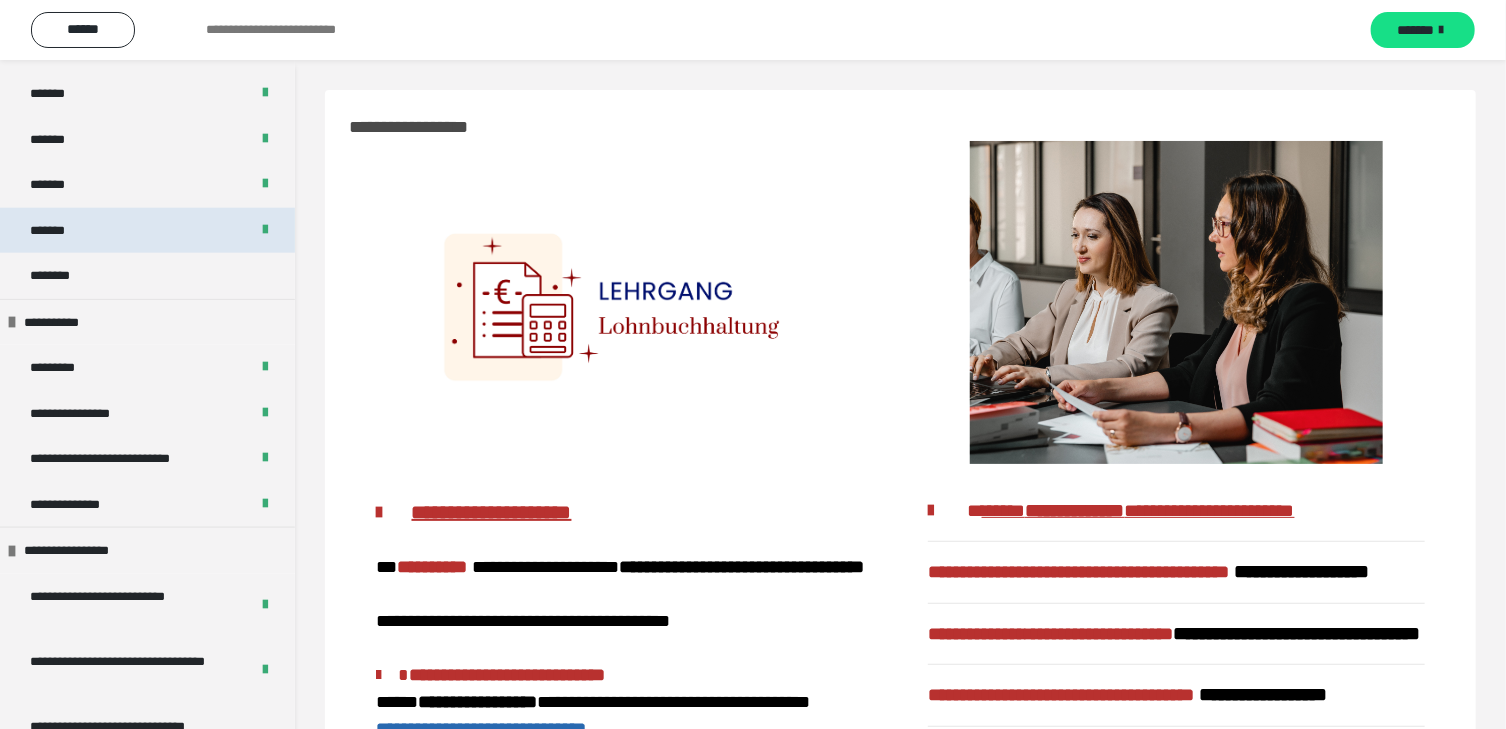 click on "*******" at bounding box center [147, 231] 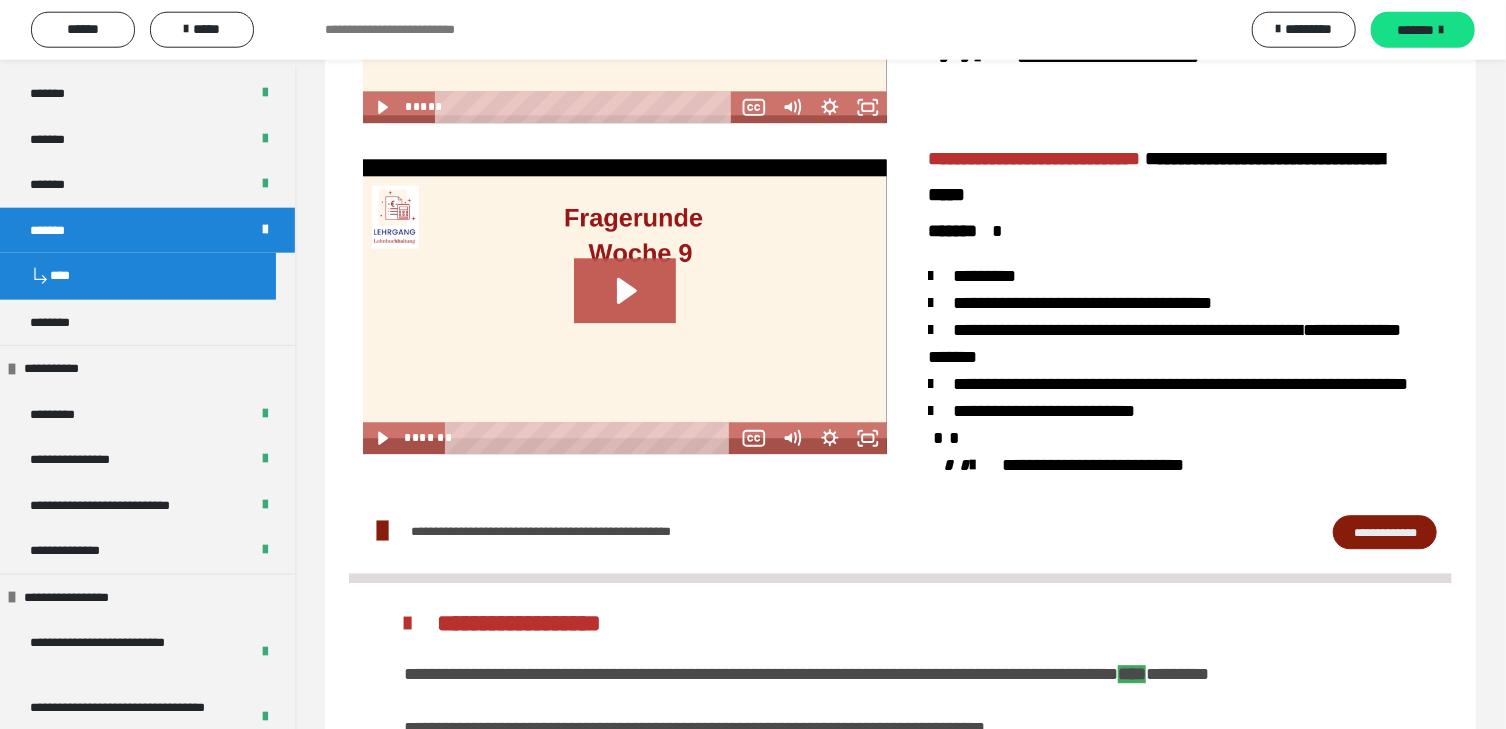 scroll, scrollTop: 2535, scrollLeft: 0, axis: vertical 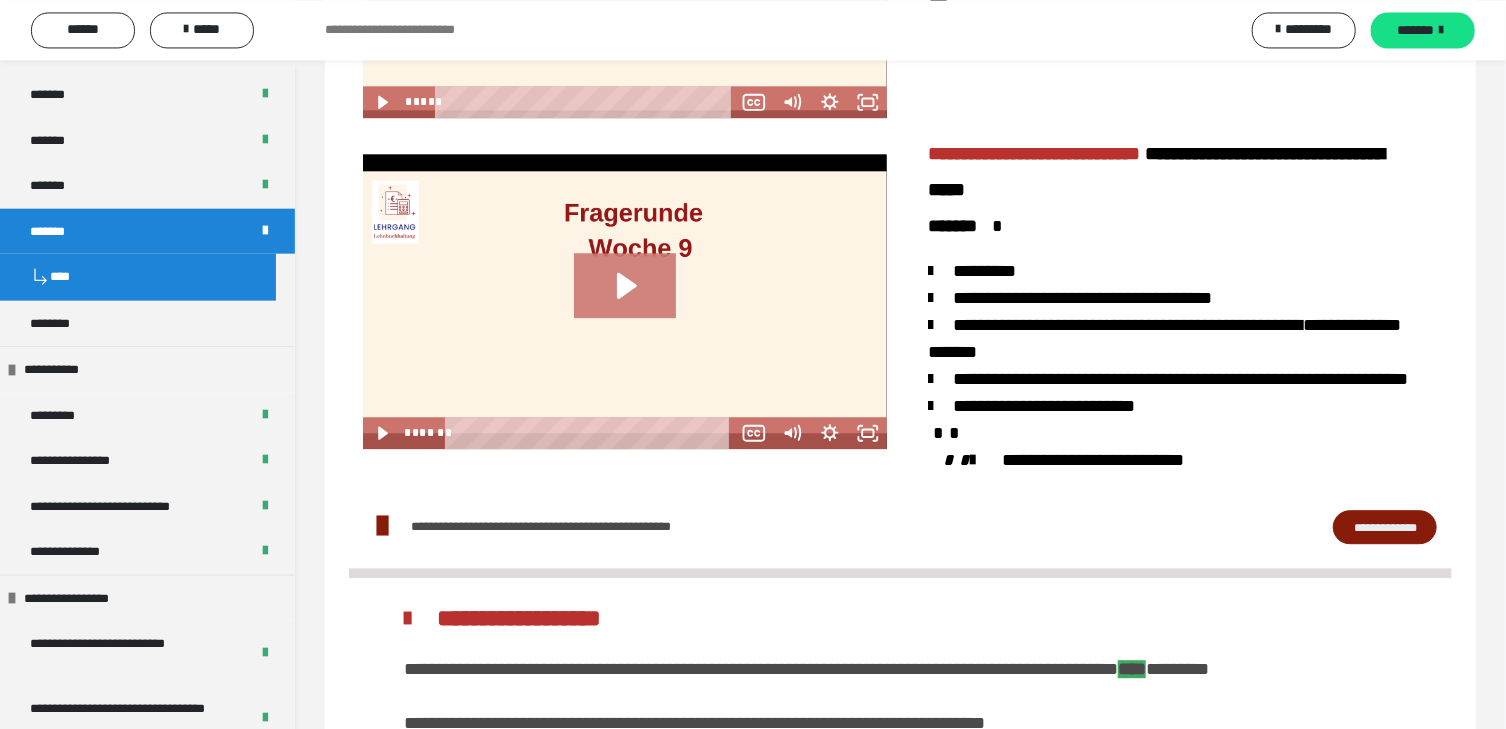 click 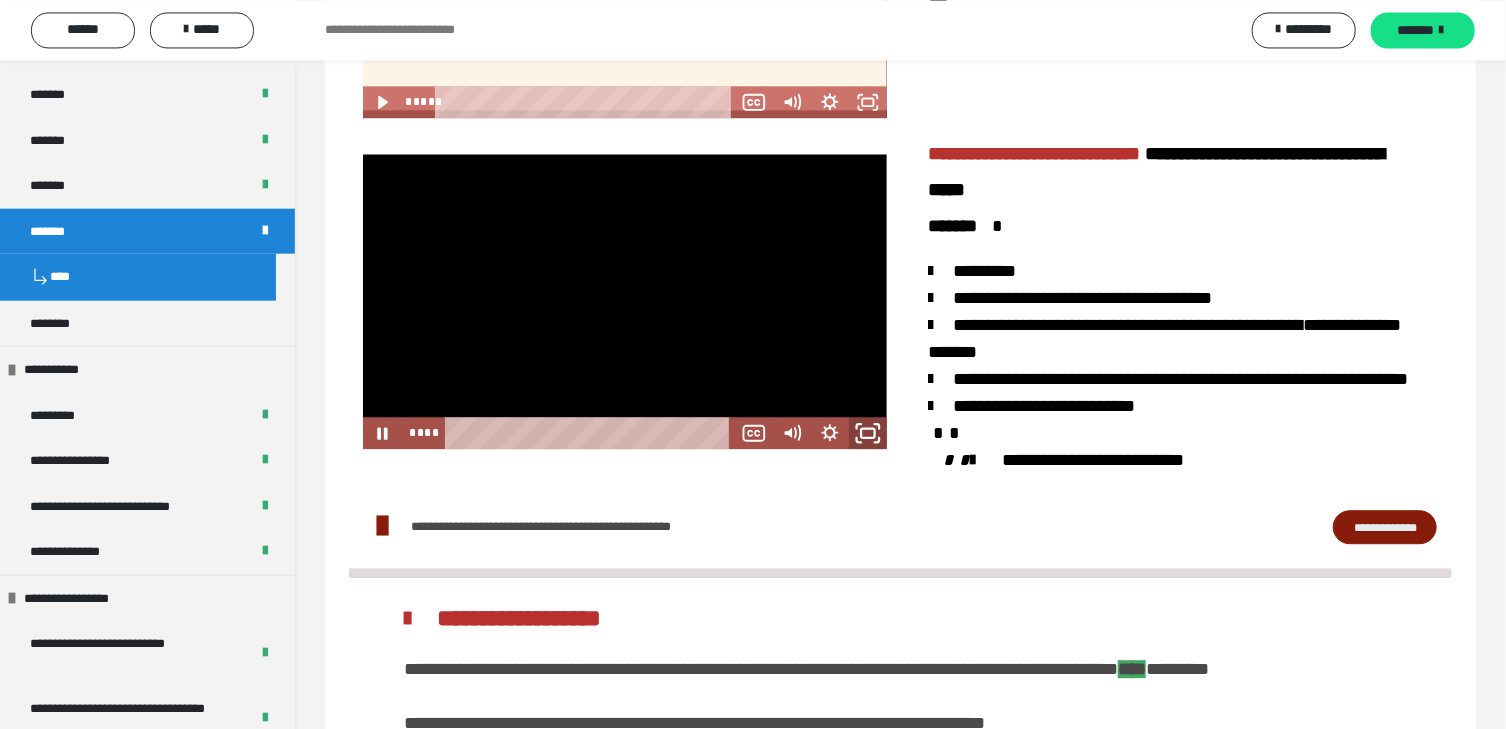 click 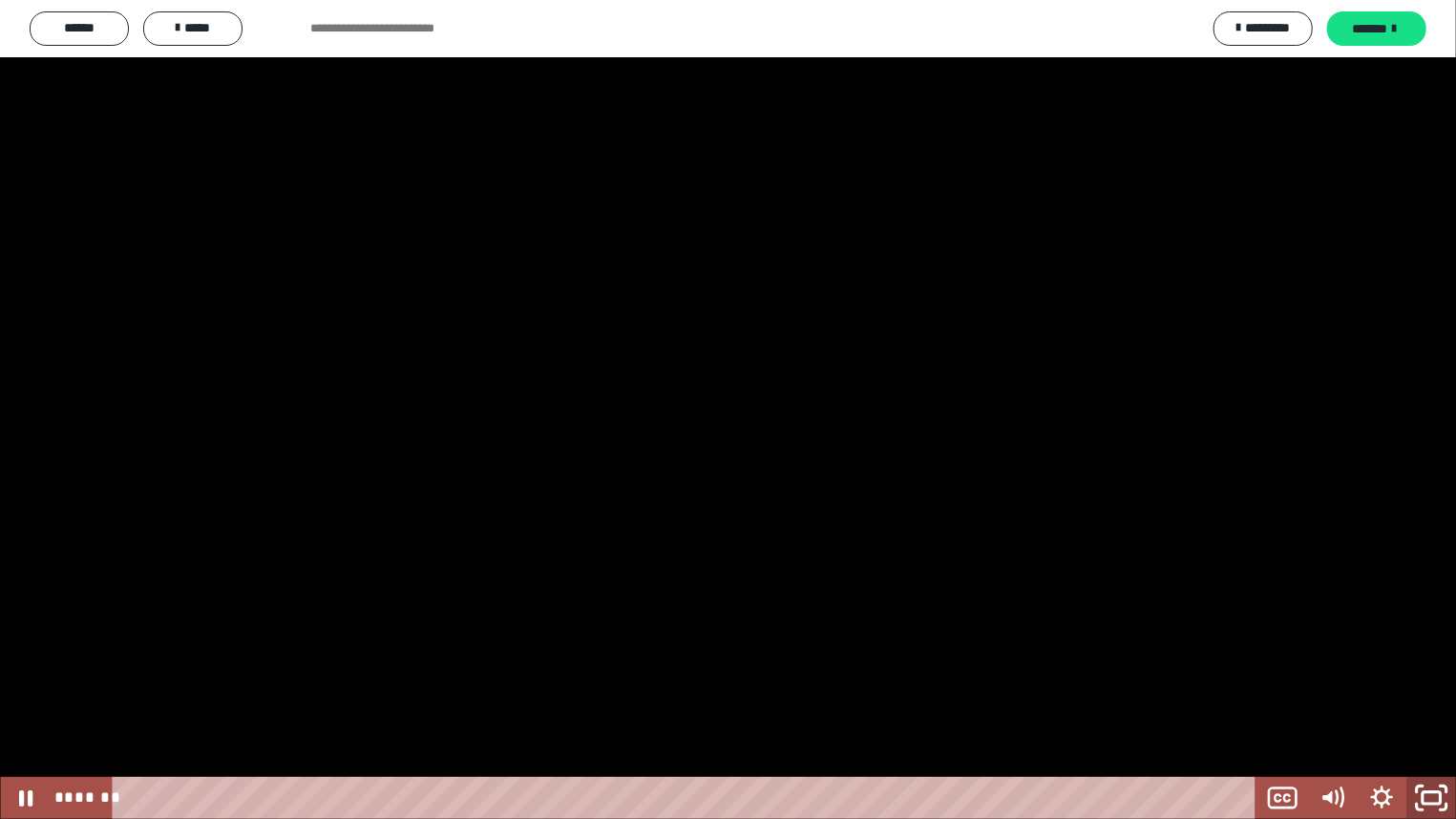 click 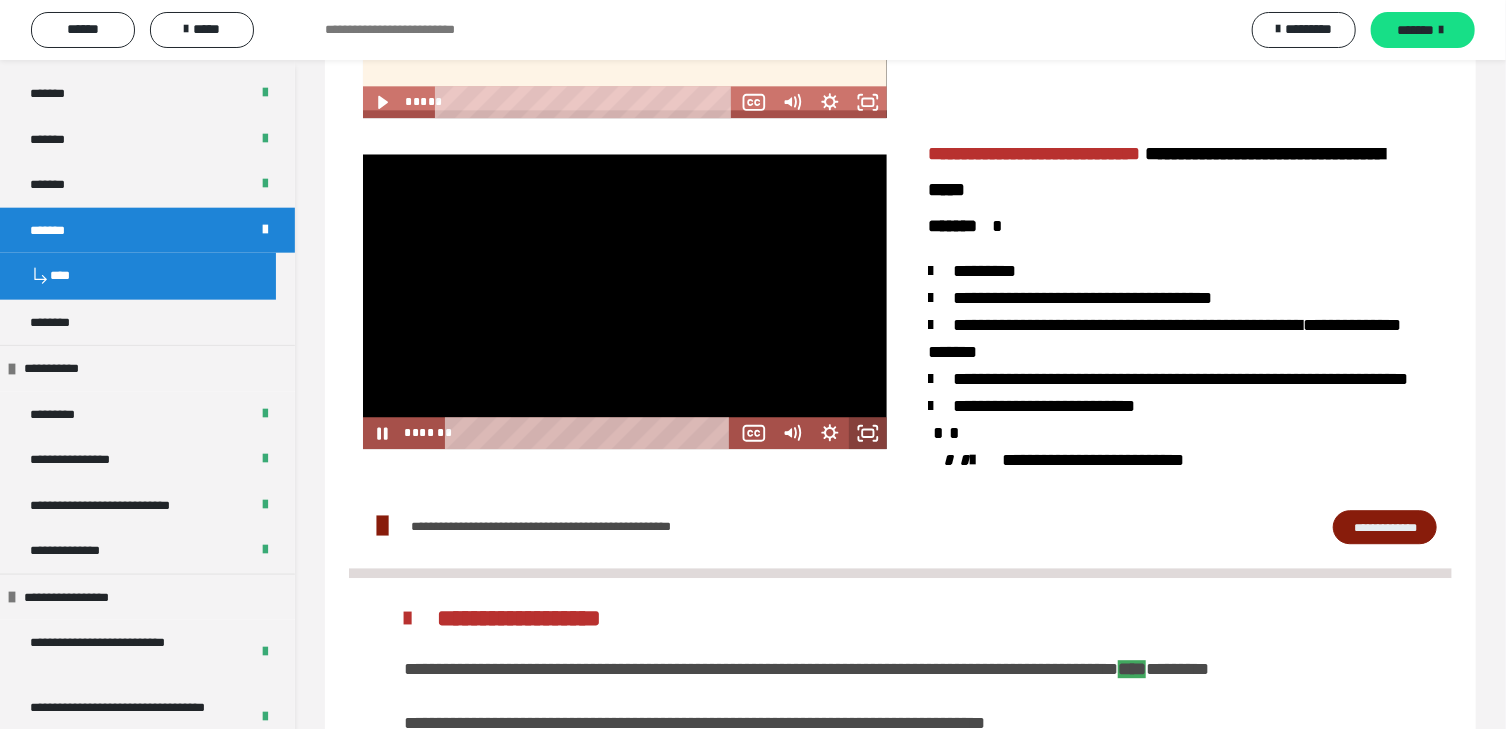 click 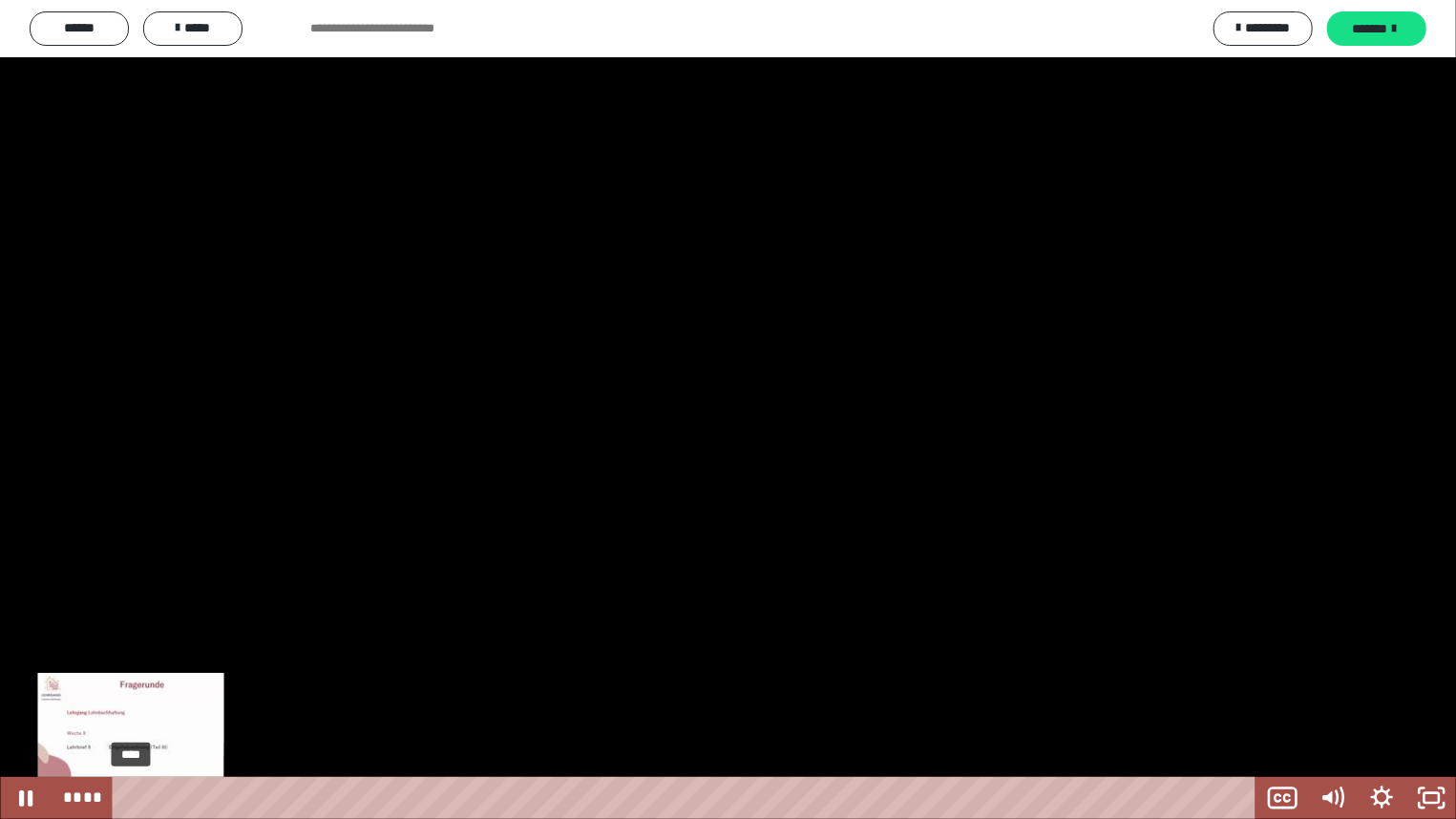 click on "****" at bounding box center [686, 798] 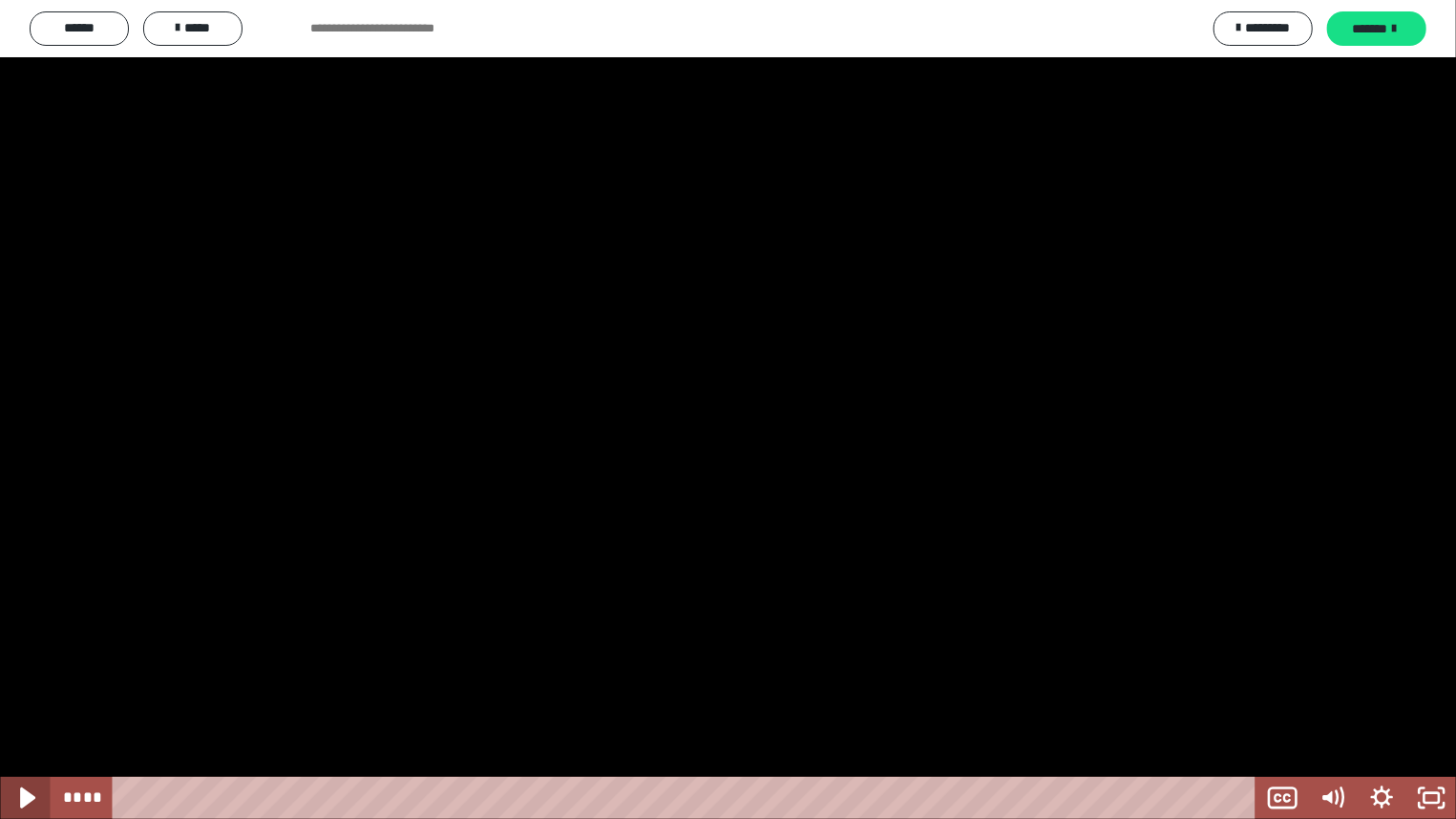click 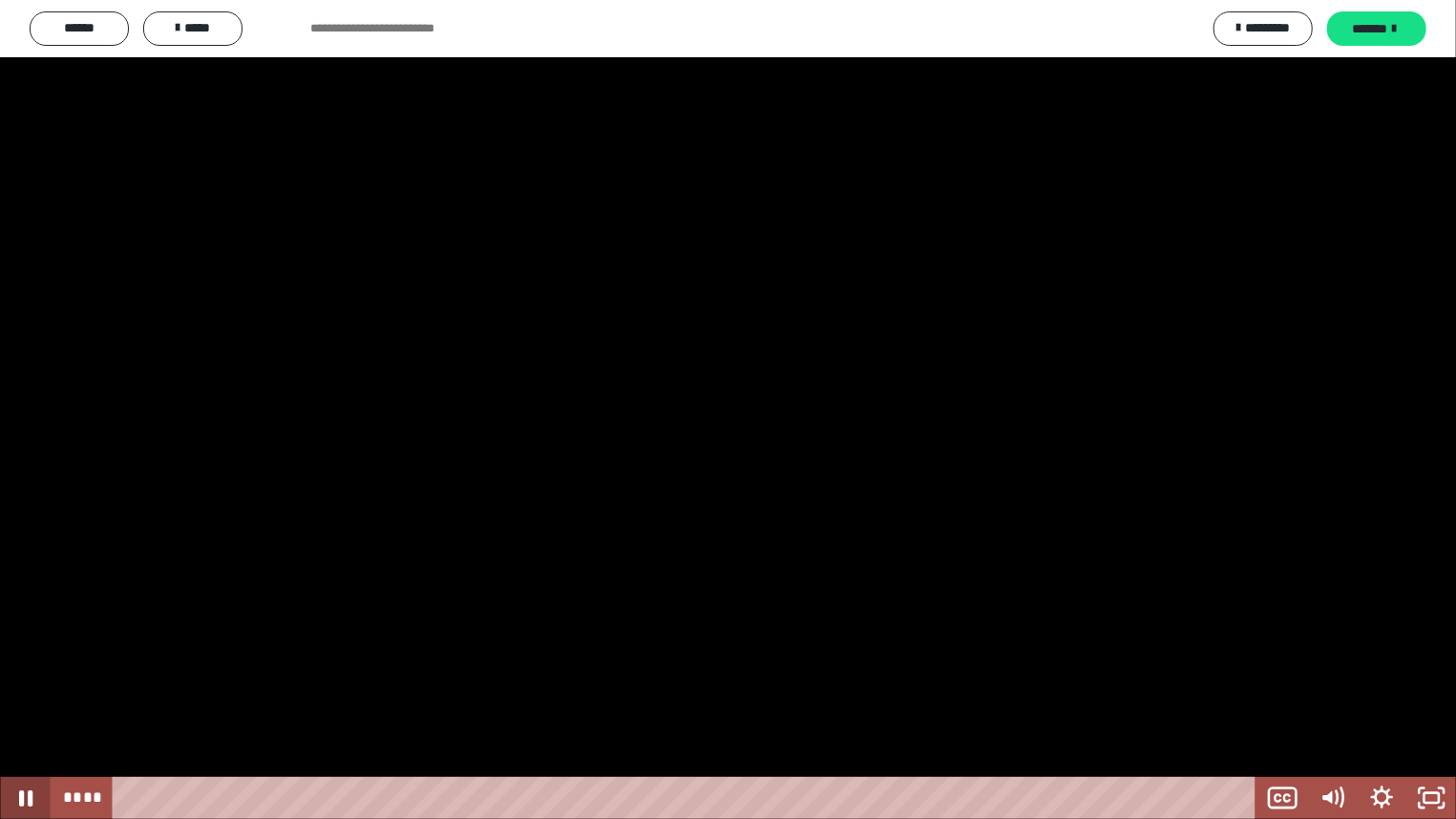 click 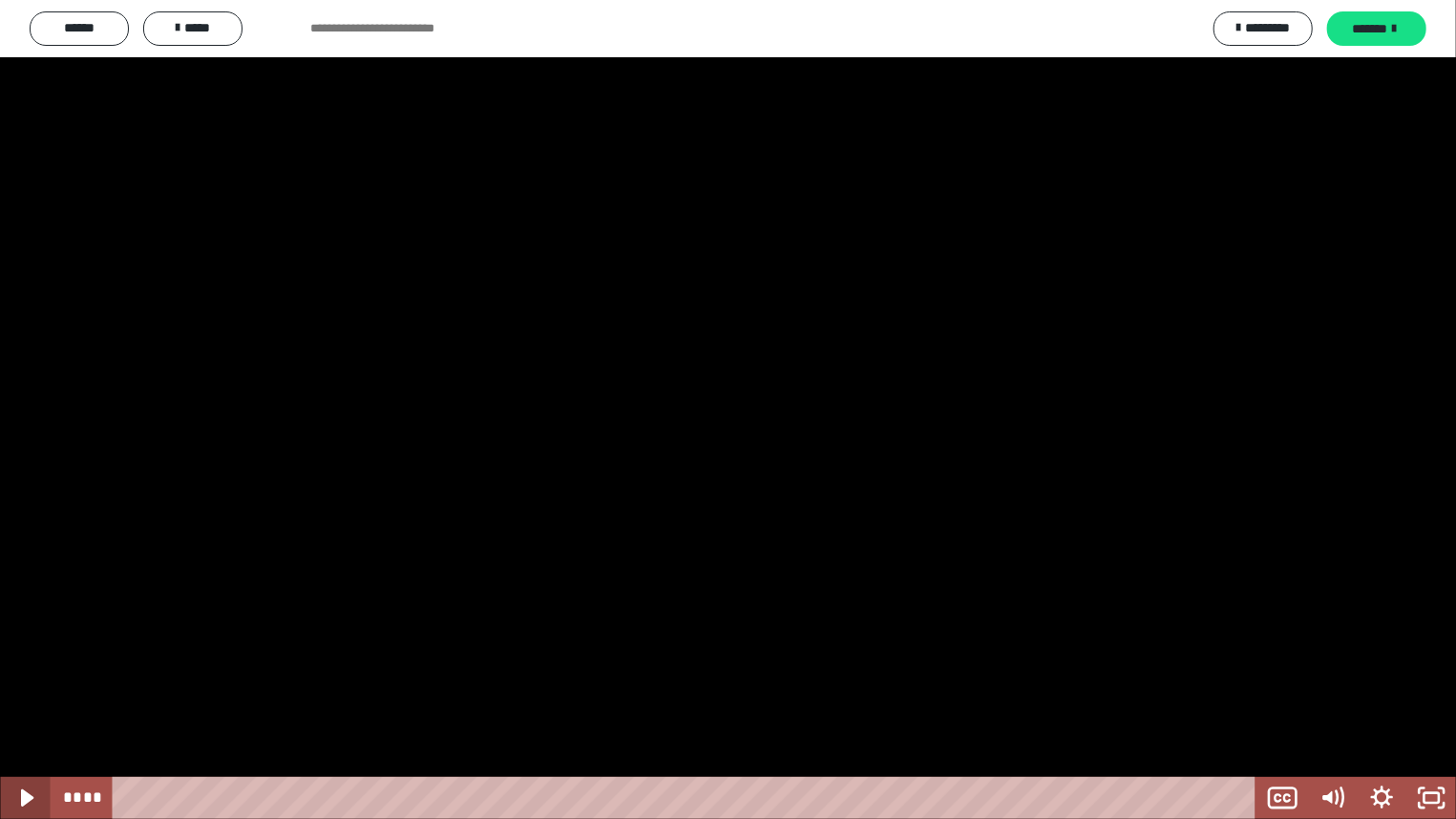 type 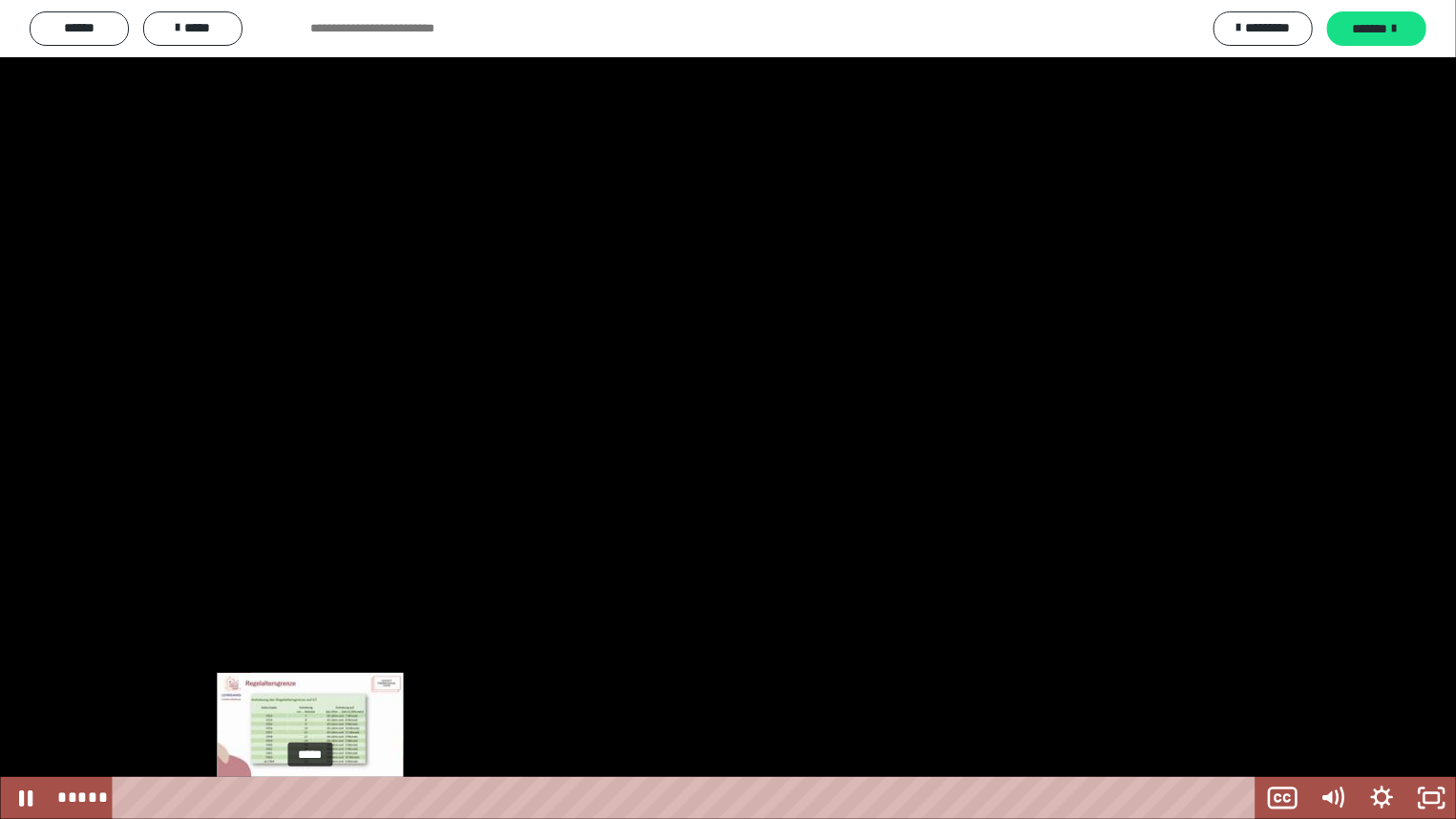 click on "*****" at bounding box center [686, 798] 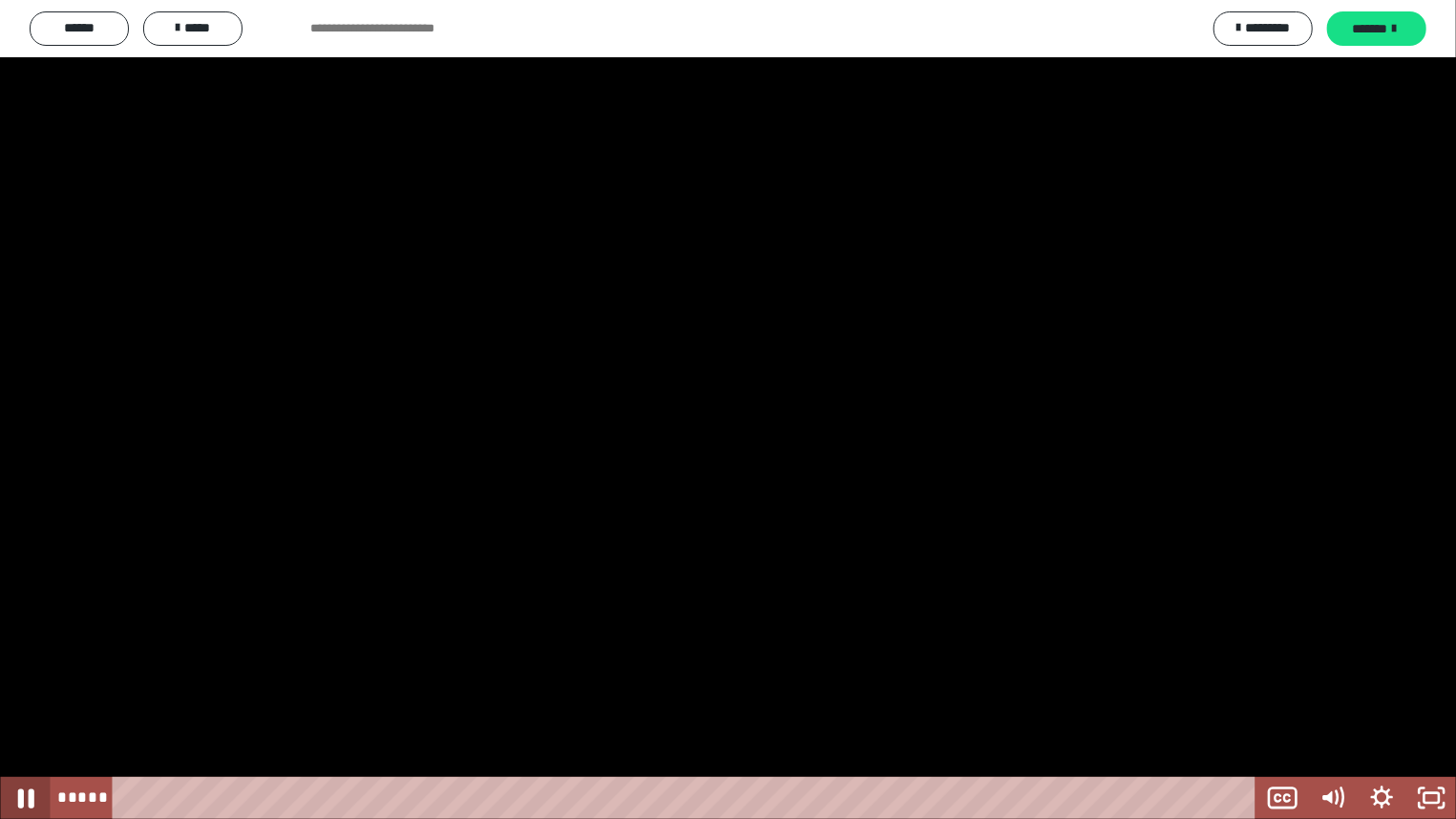 click 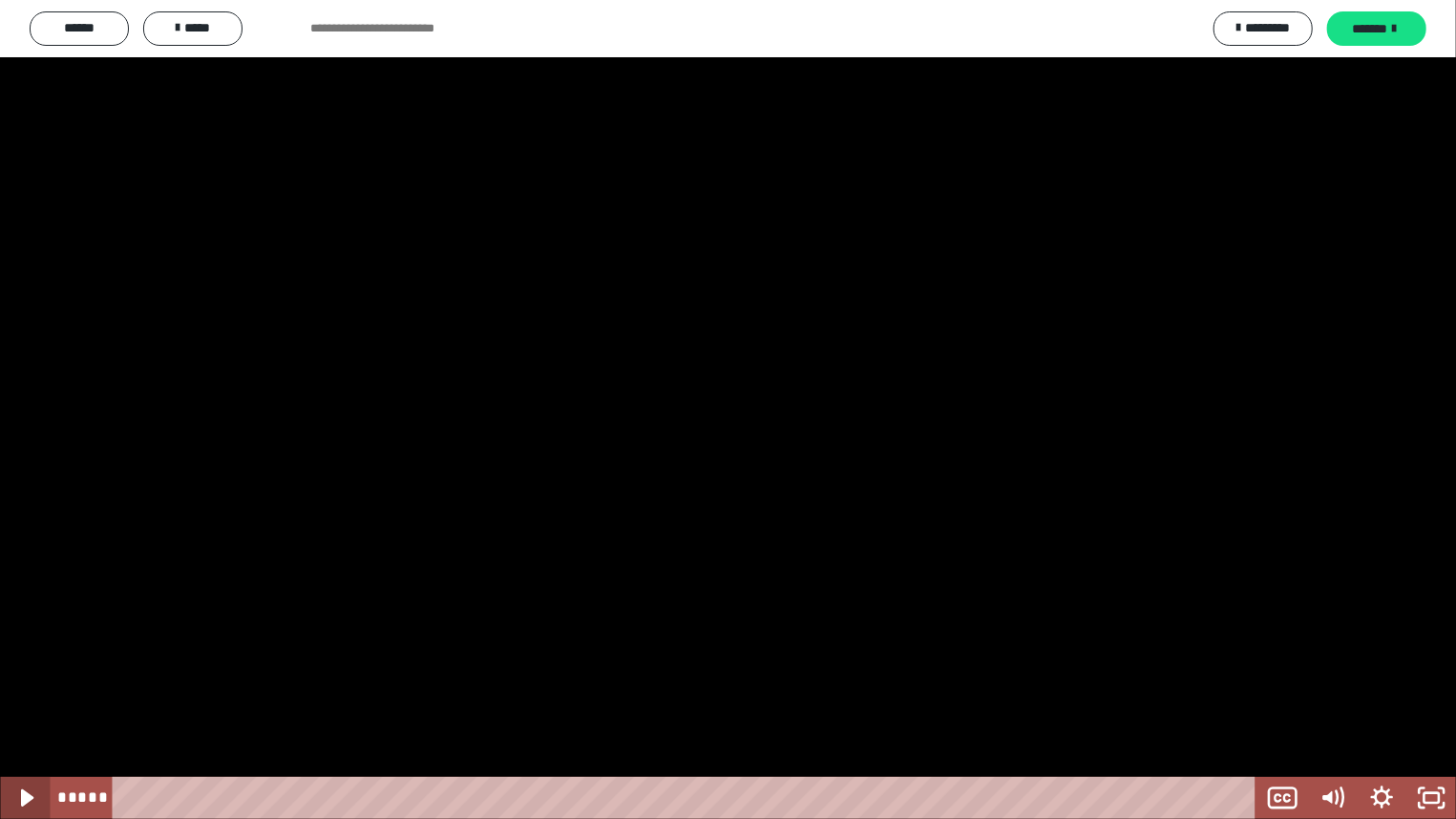 click 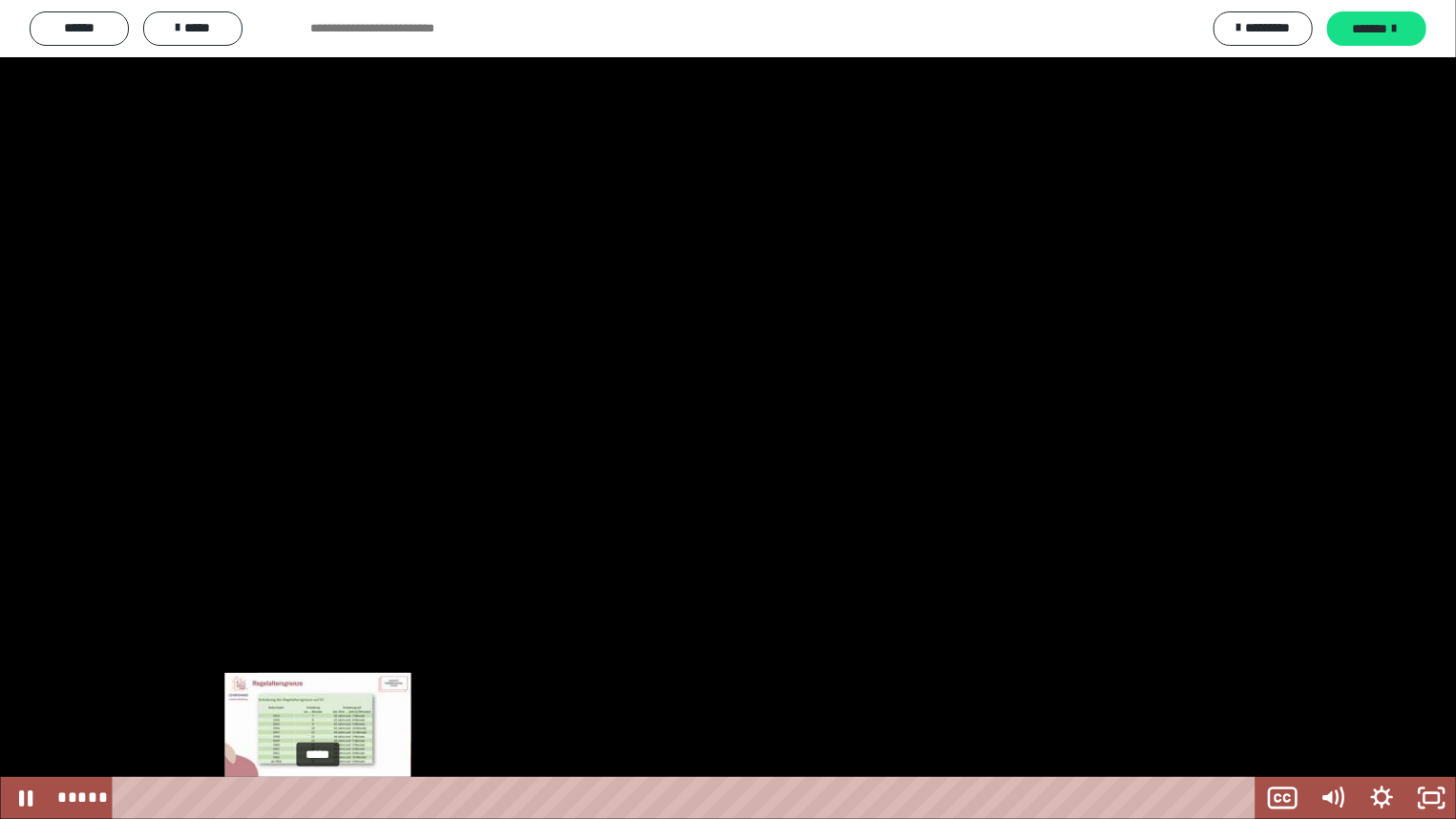 click at bounding box center [323, 798] 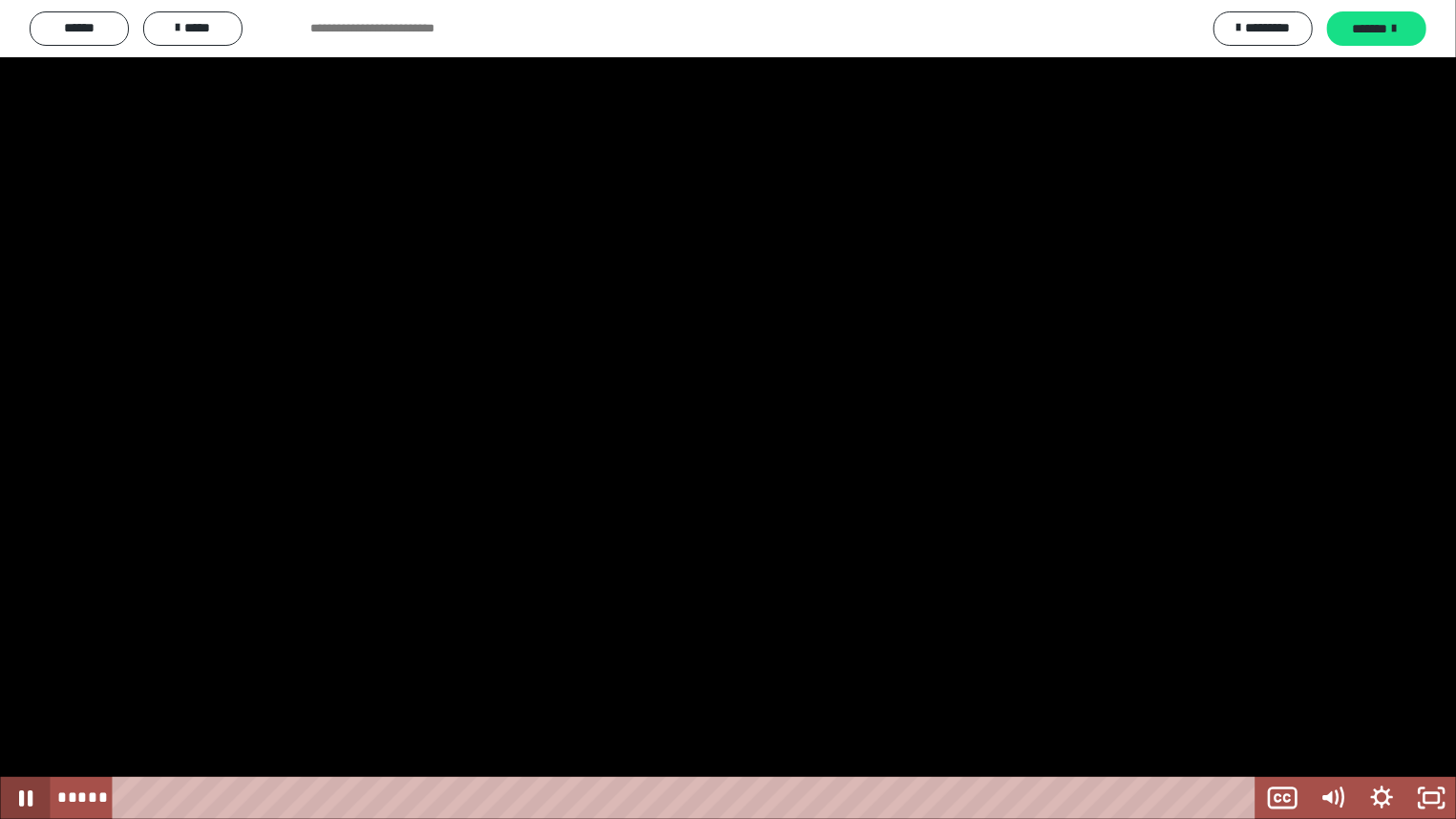 click 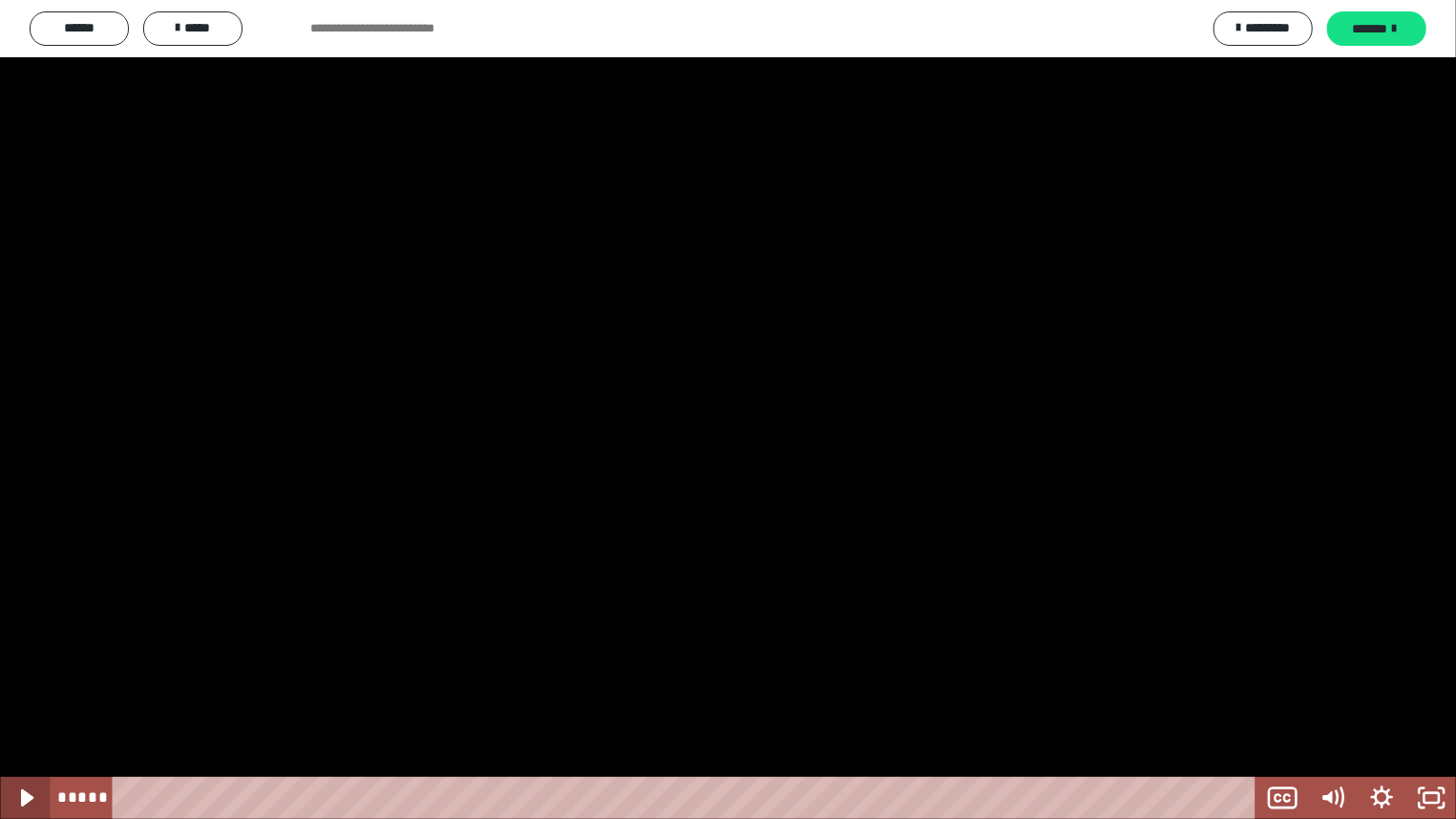 click 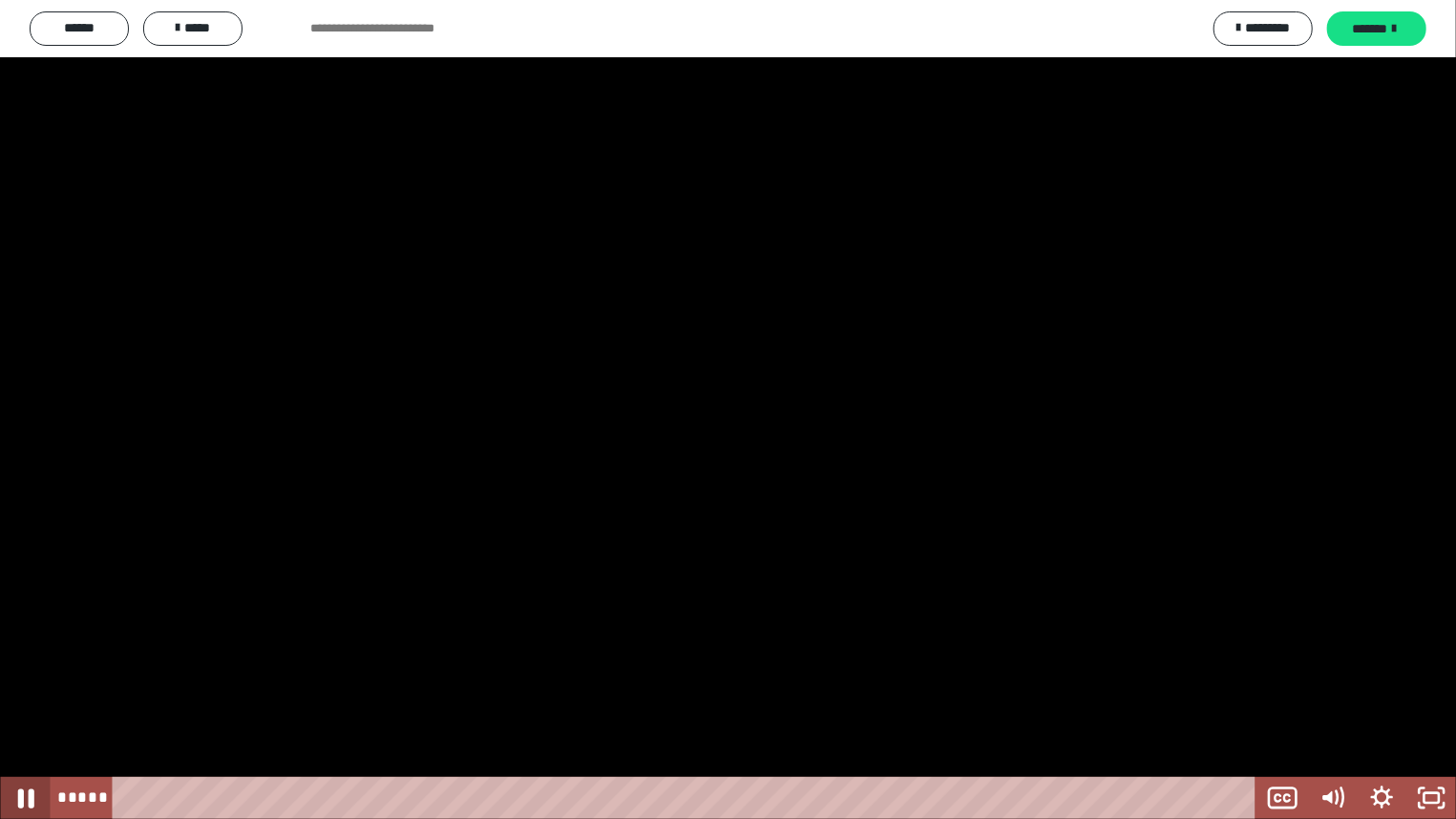 click 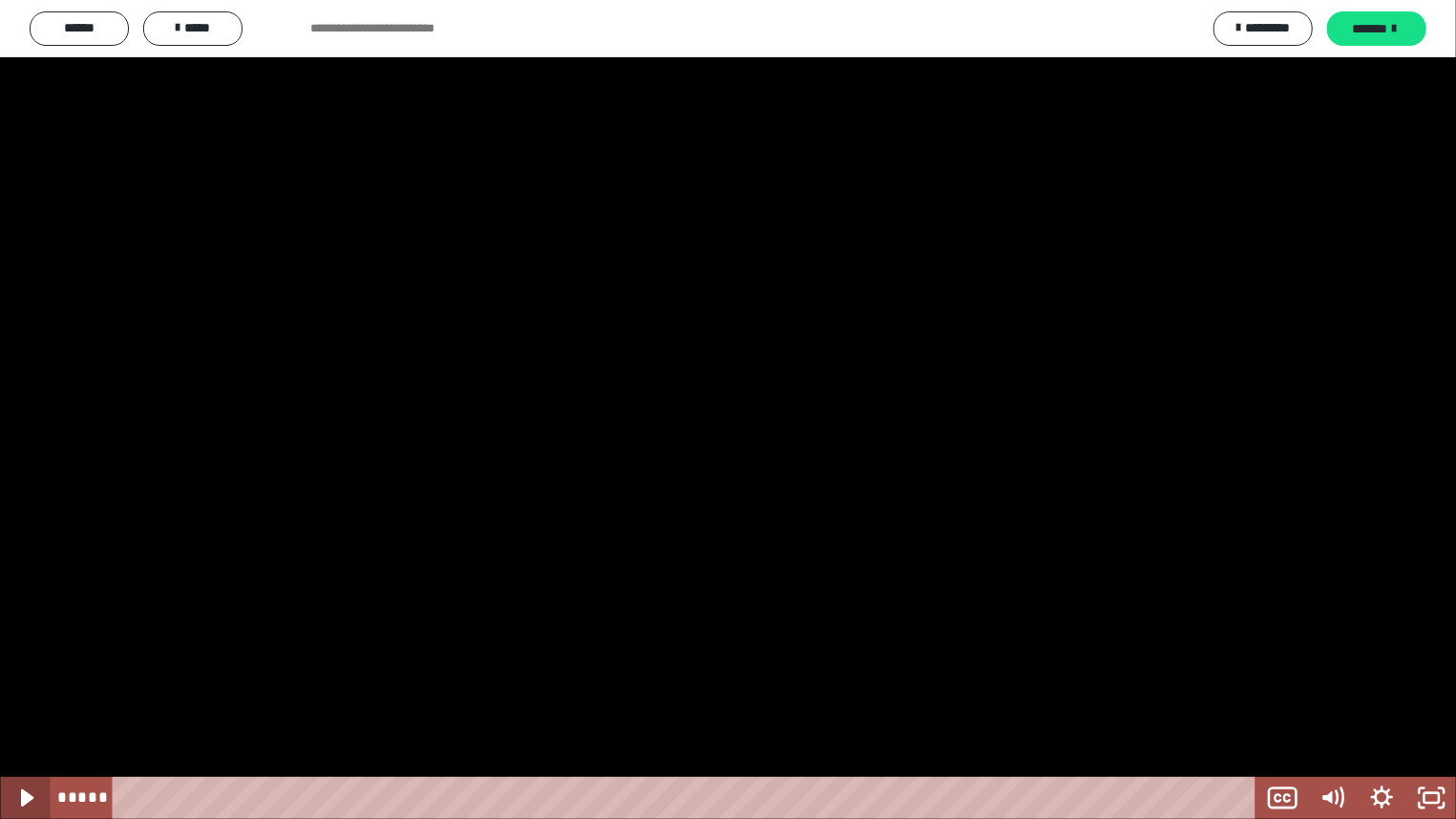 click 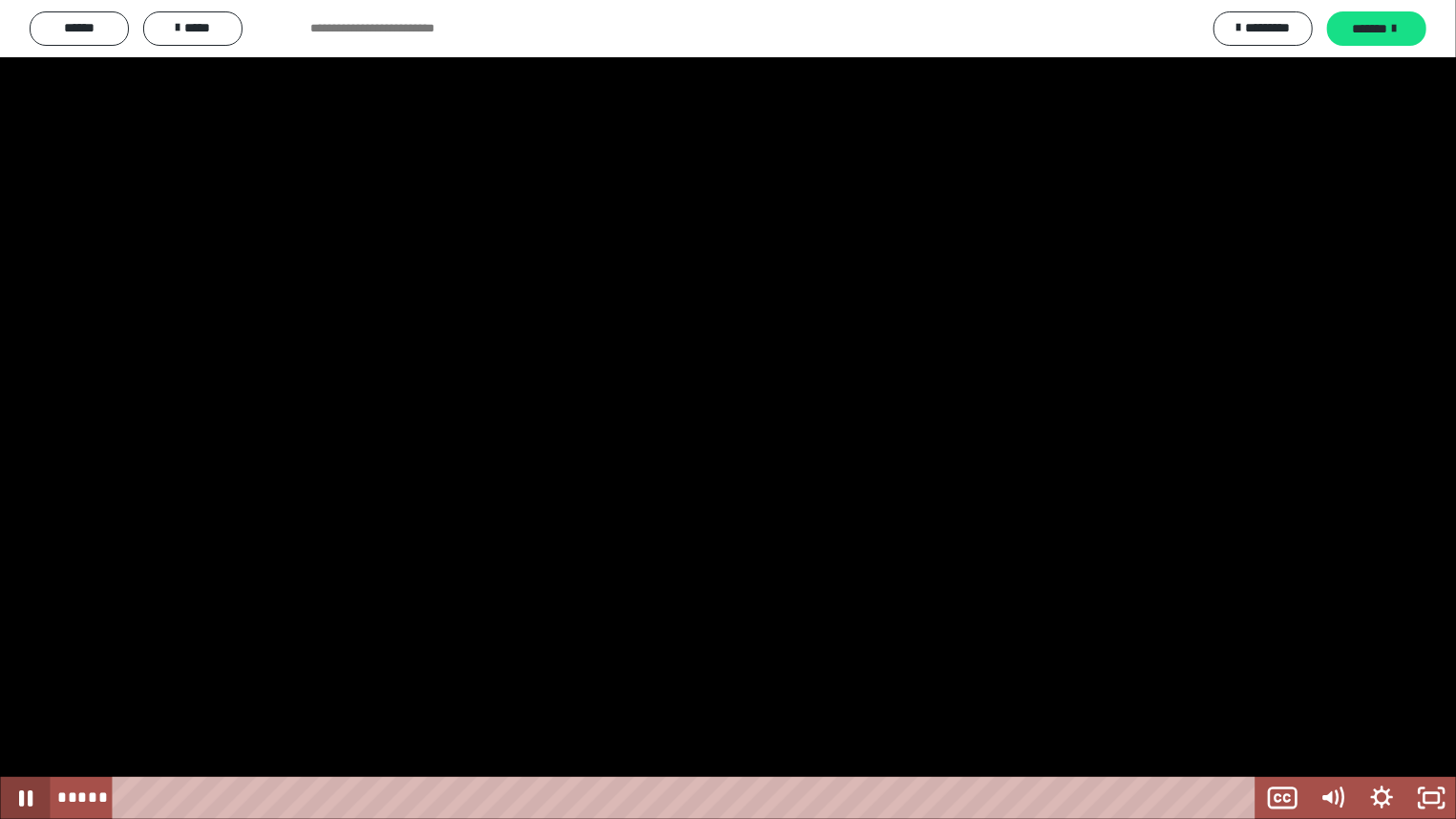click 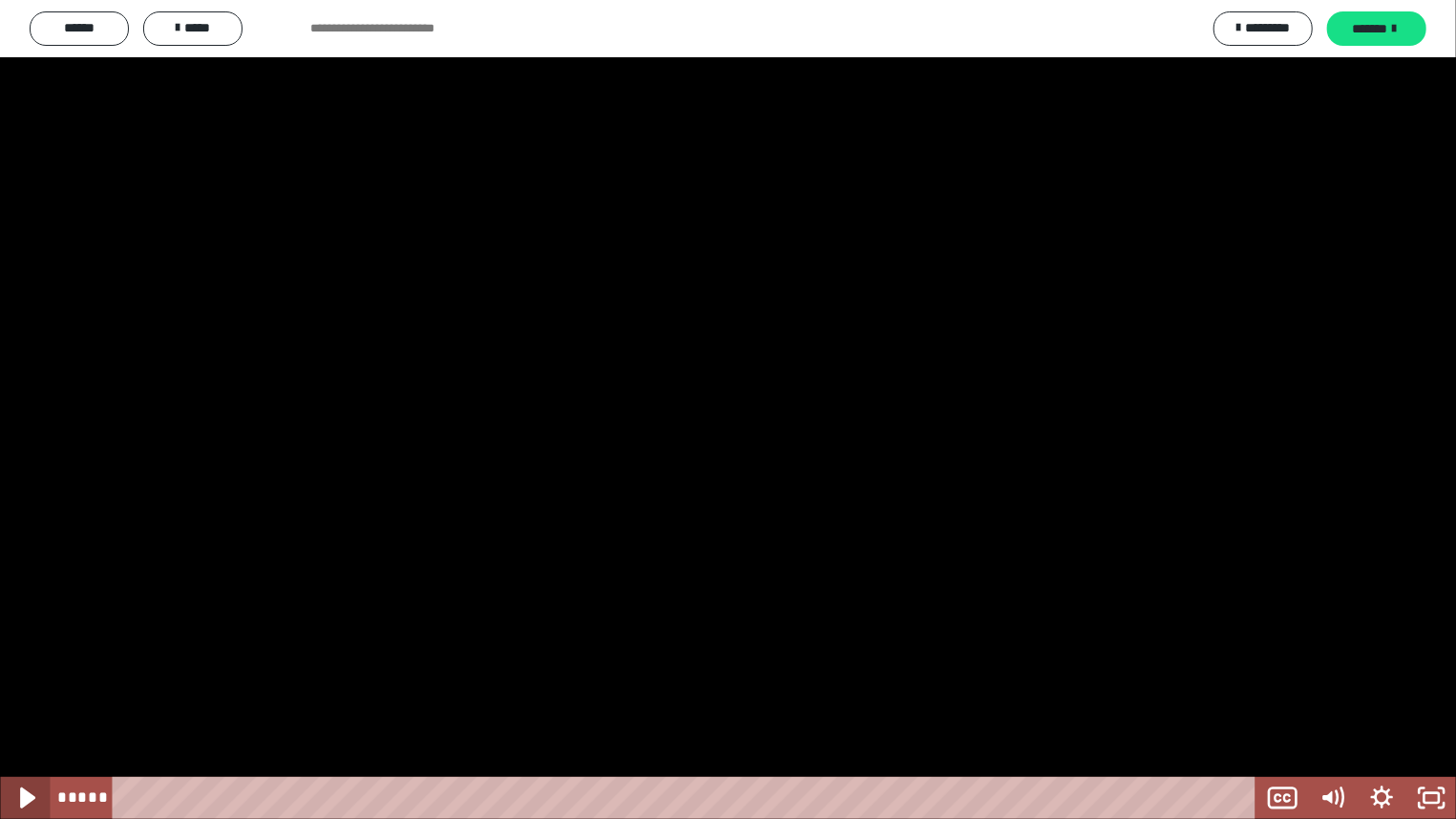 click 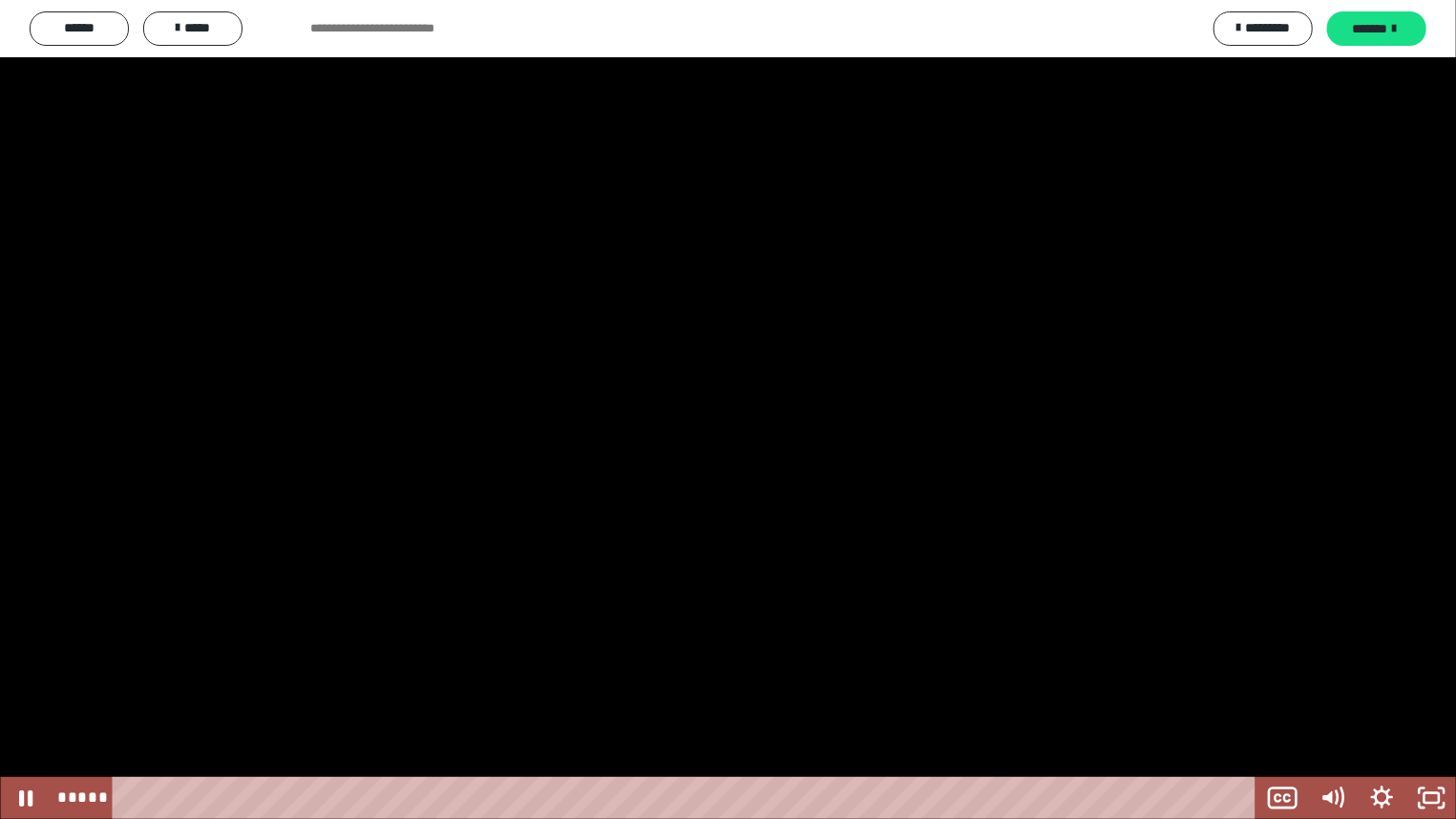 drag, startPoint x: 1440, startPoint y: 723, endPoint x: 928, endPoint y: 660, distance: 515.86142 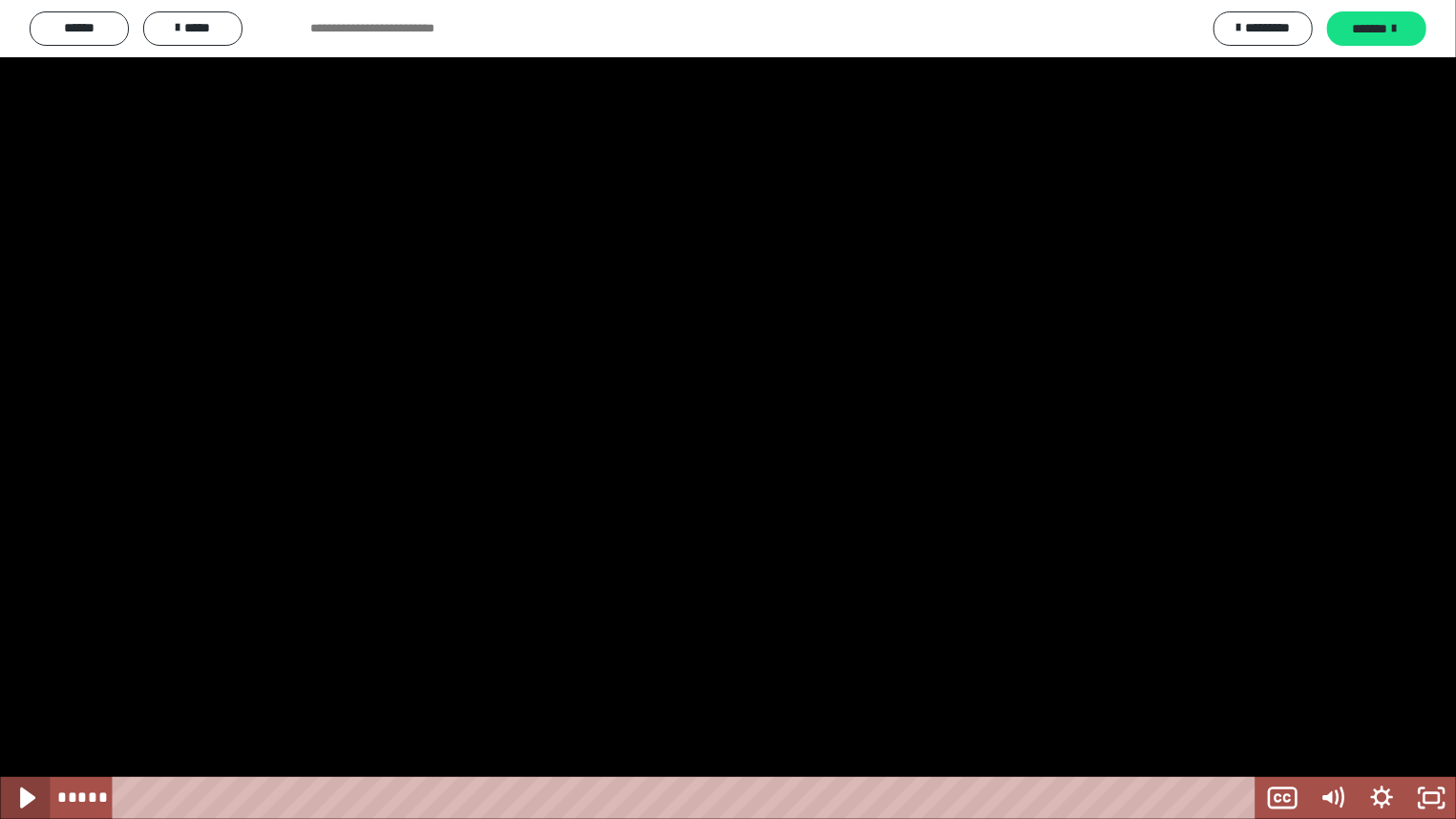 click 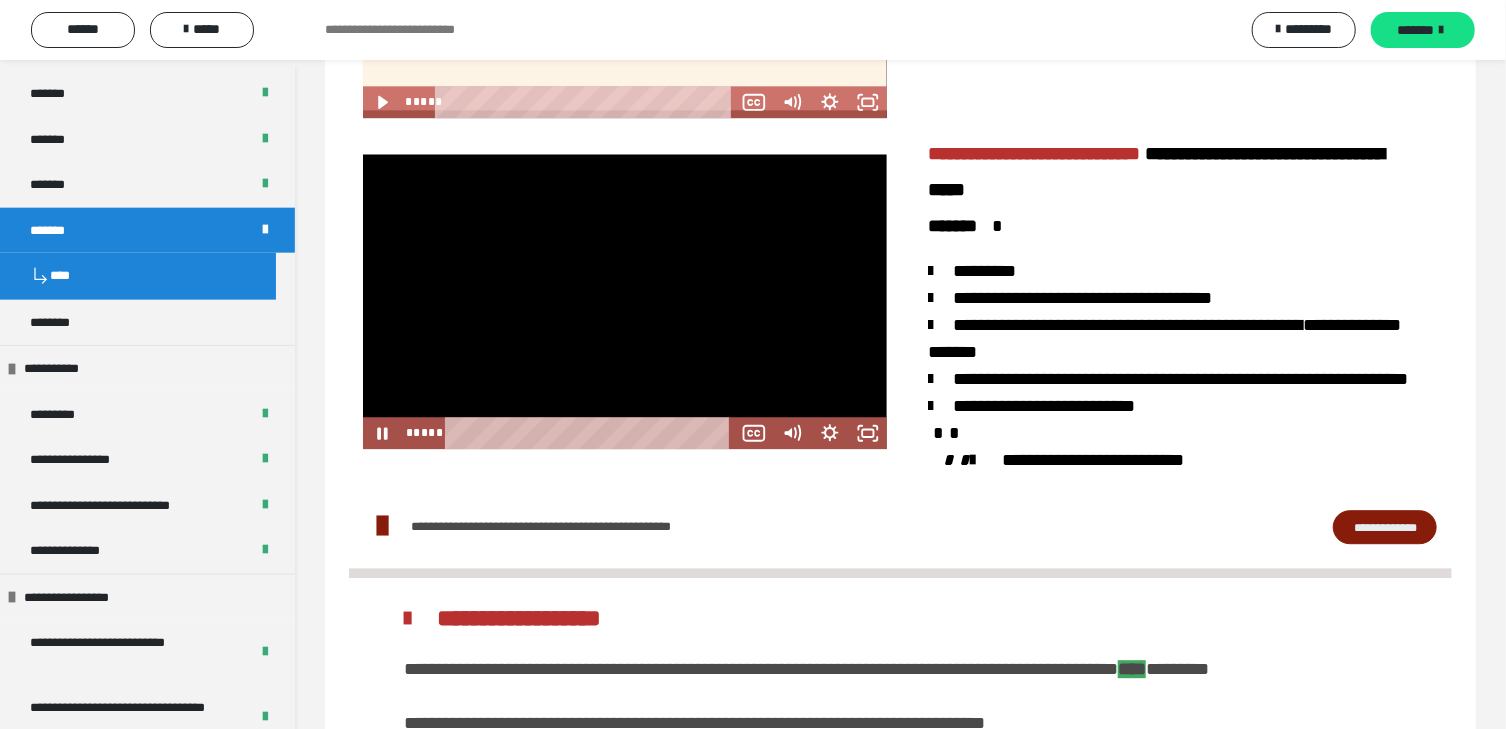click at bounding box center (625, 301) 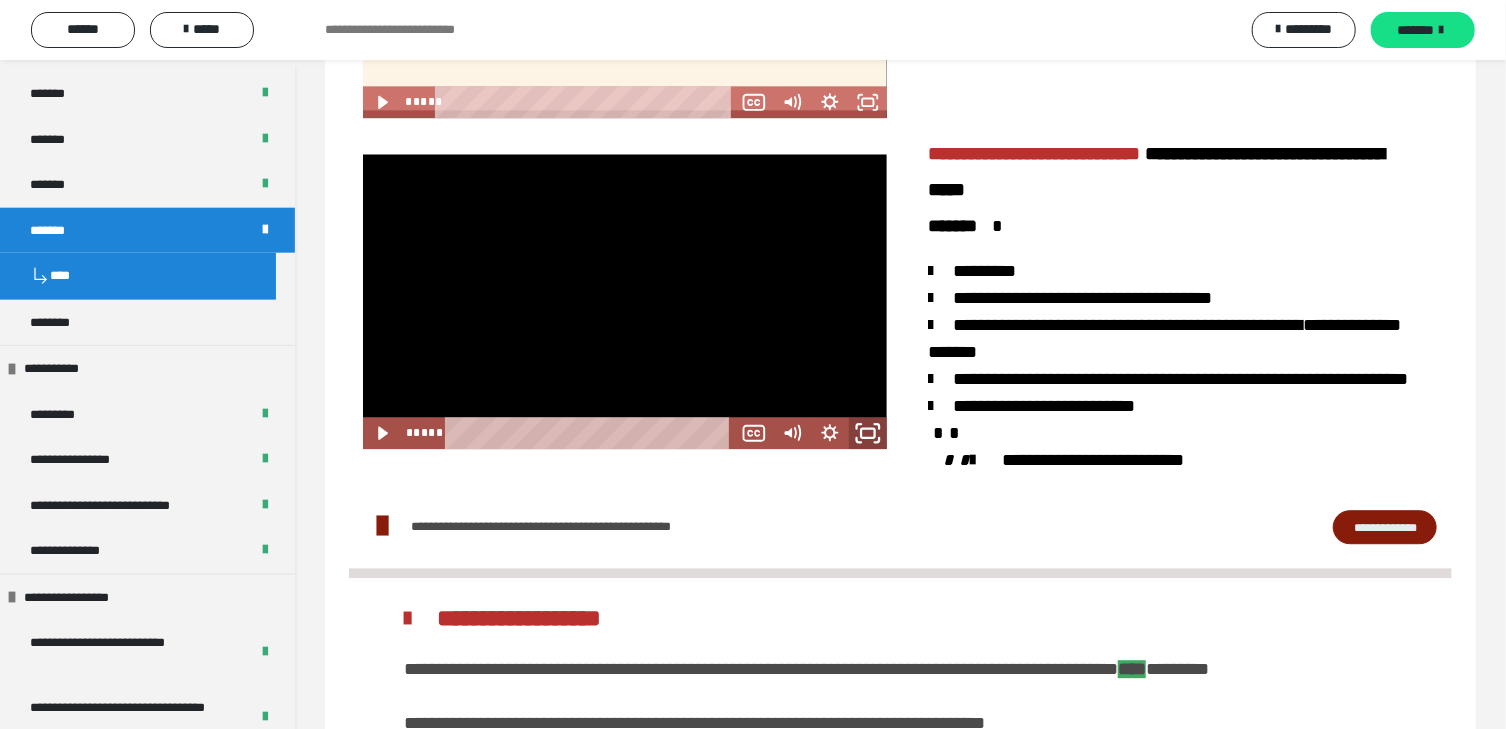 click 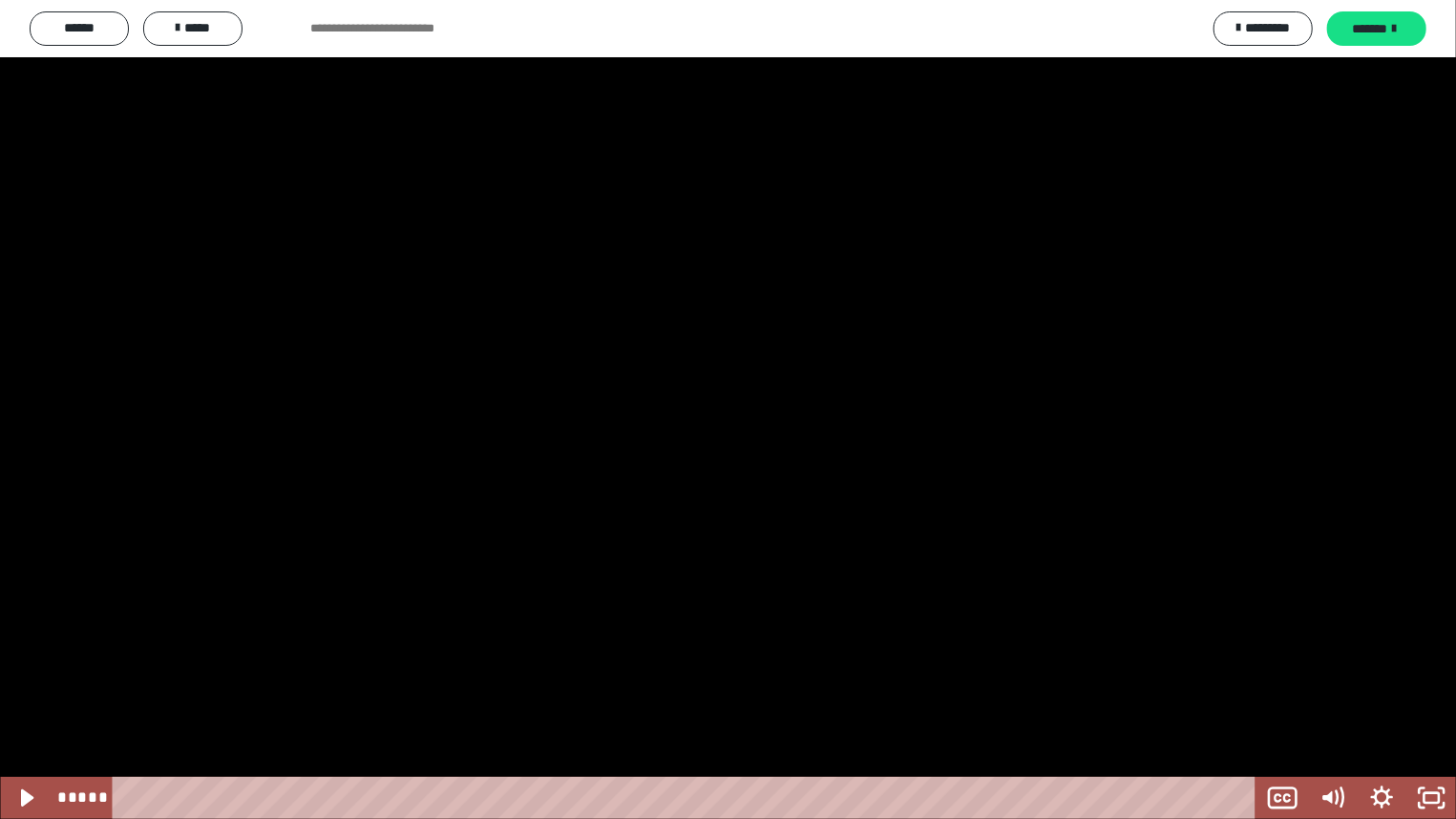 click at bounding box center [728, 410] 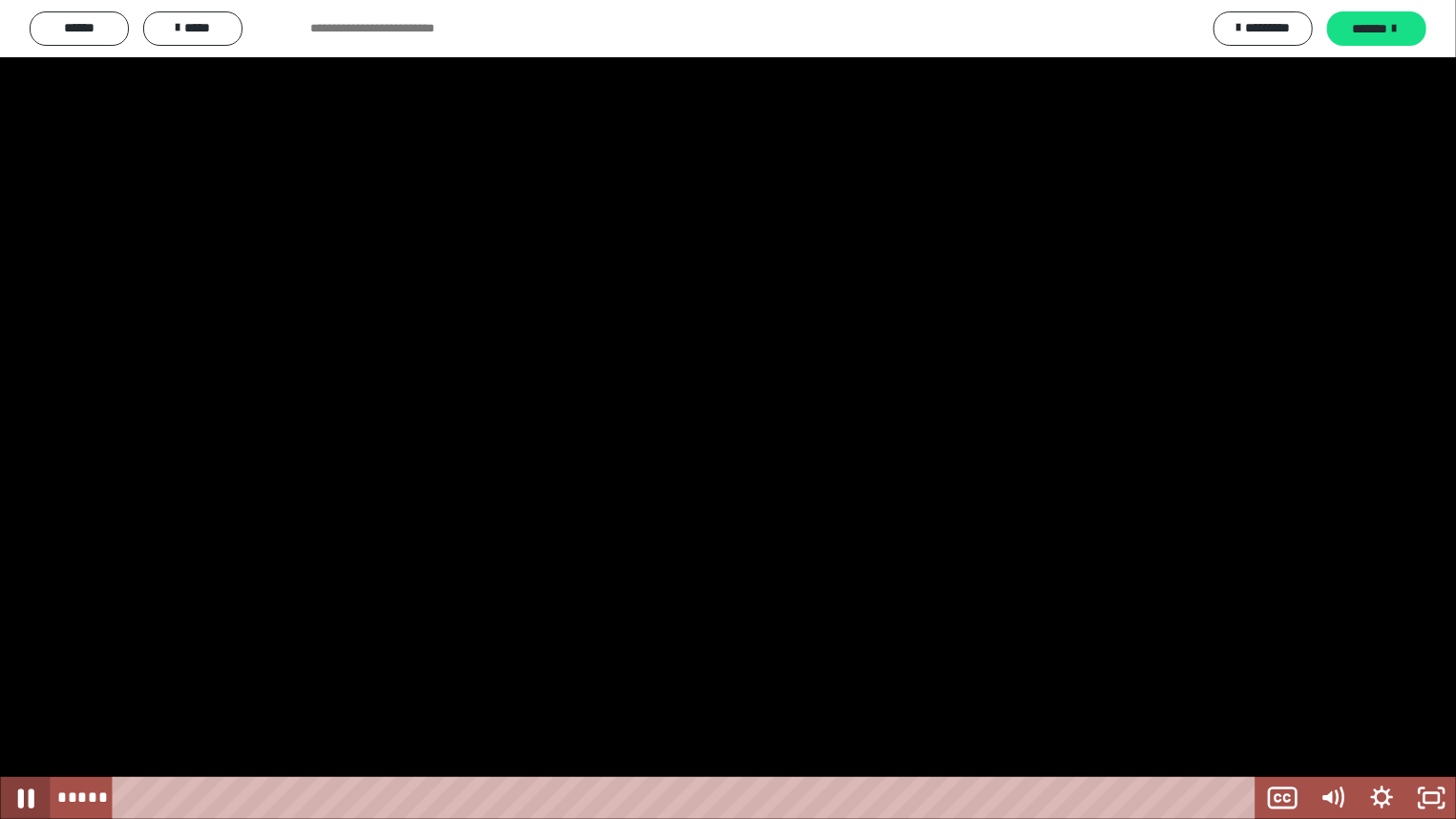 click 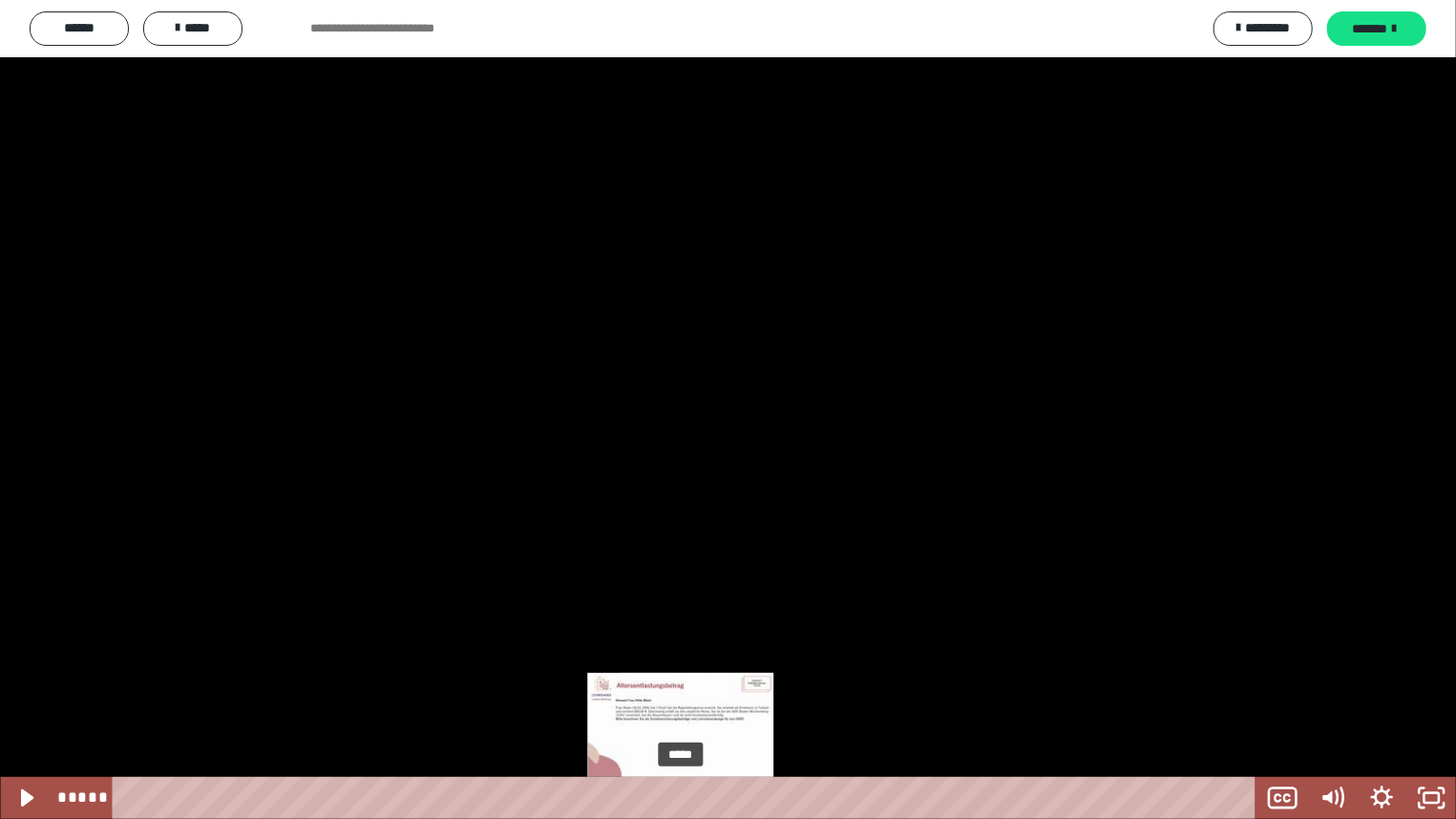 click on "*****" at bounding box center [686, 798] 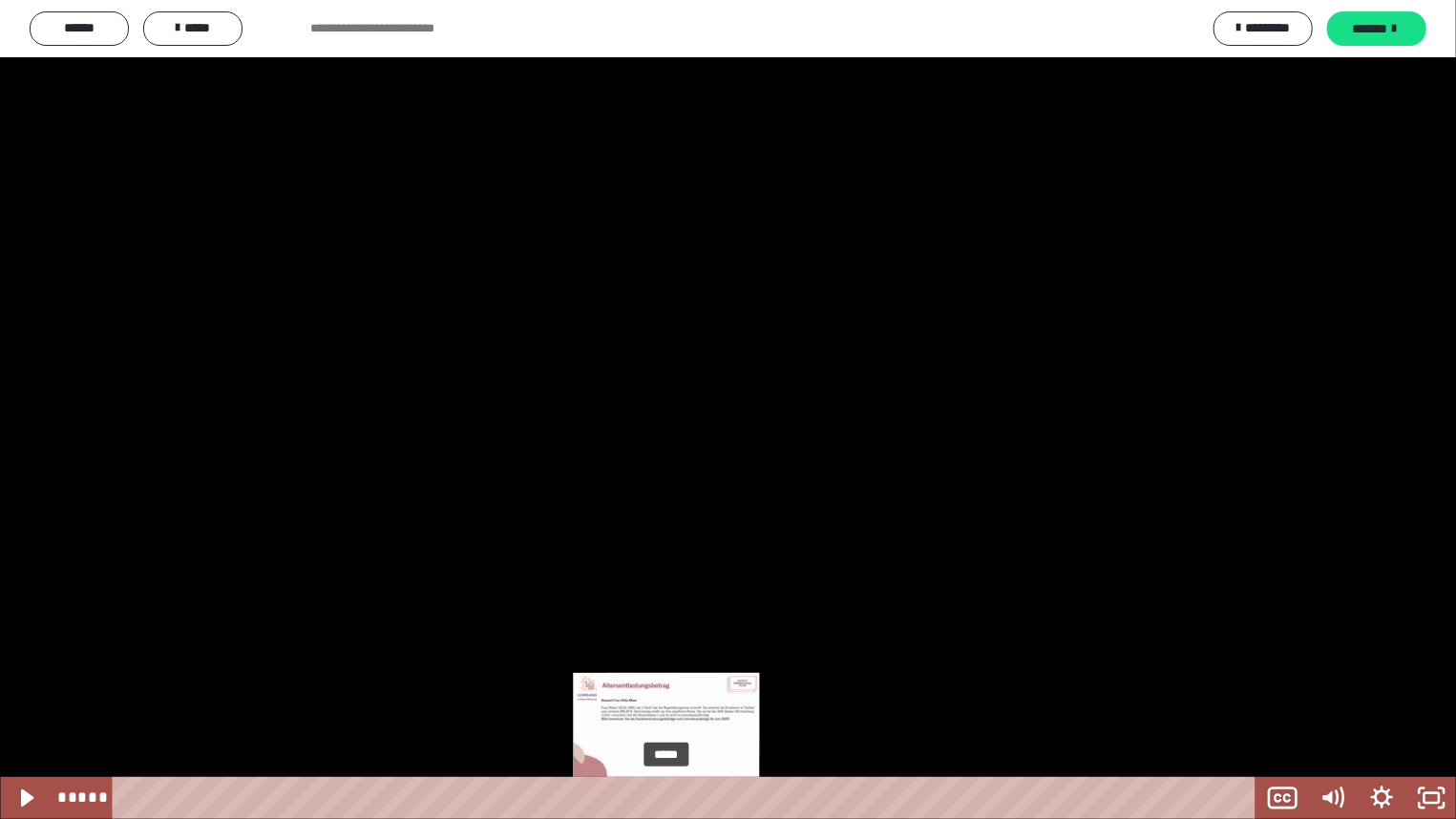click on "*****" at bounding box center (686, 798) 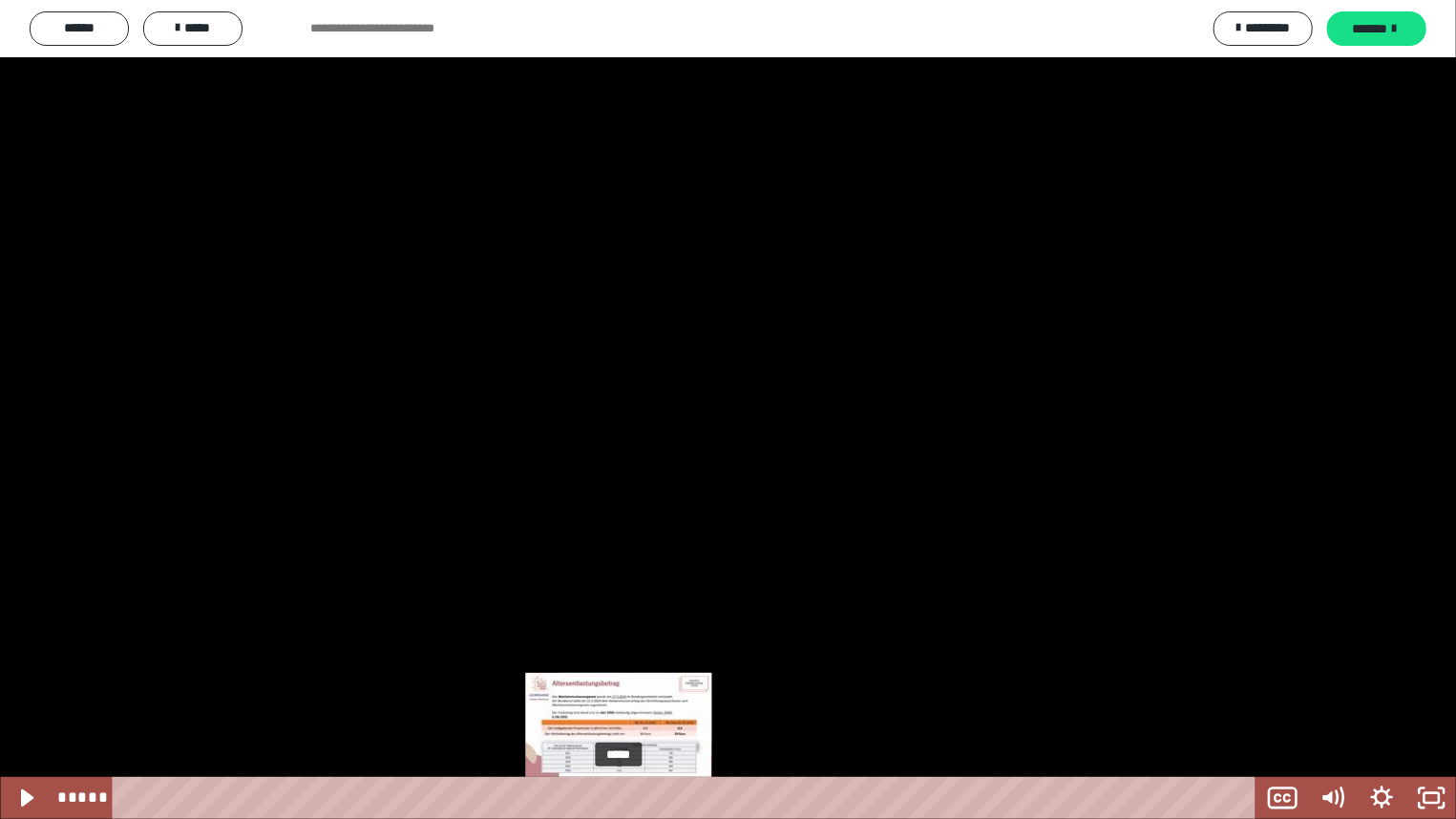 click on "*****" at bounding box center (686, 798) 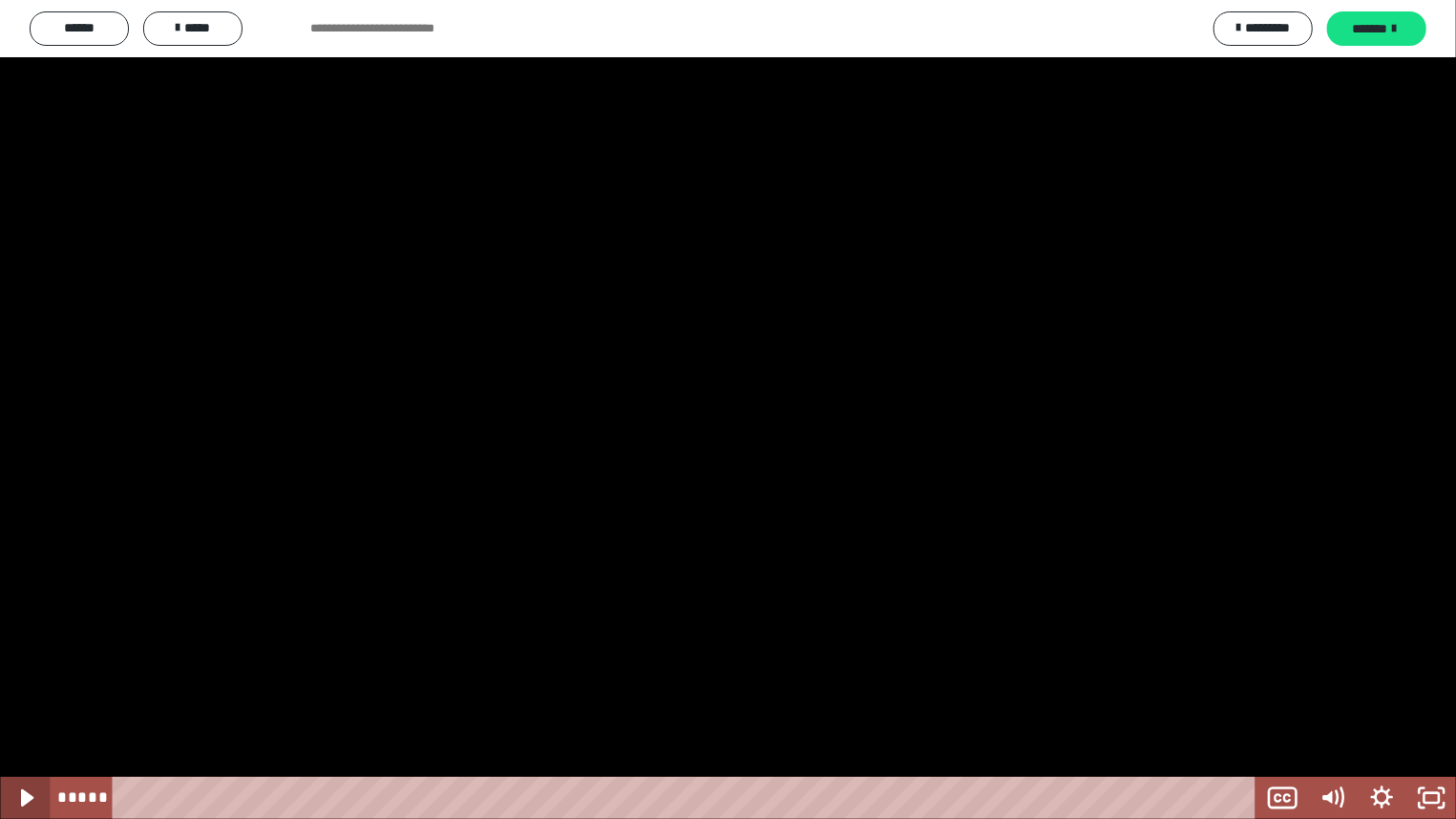 click 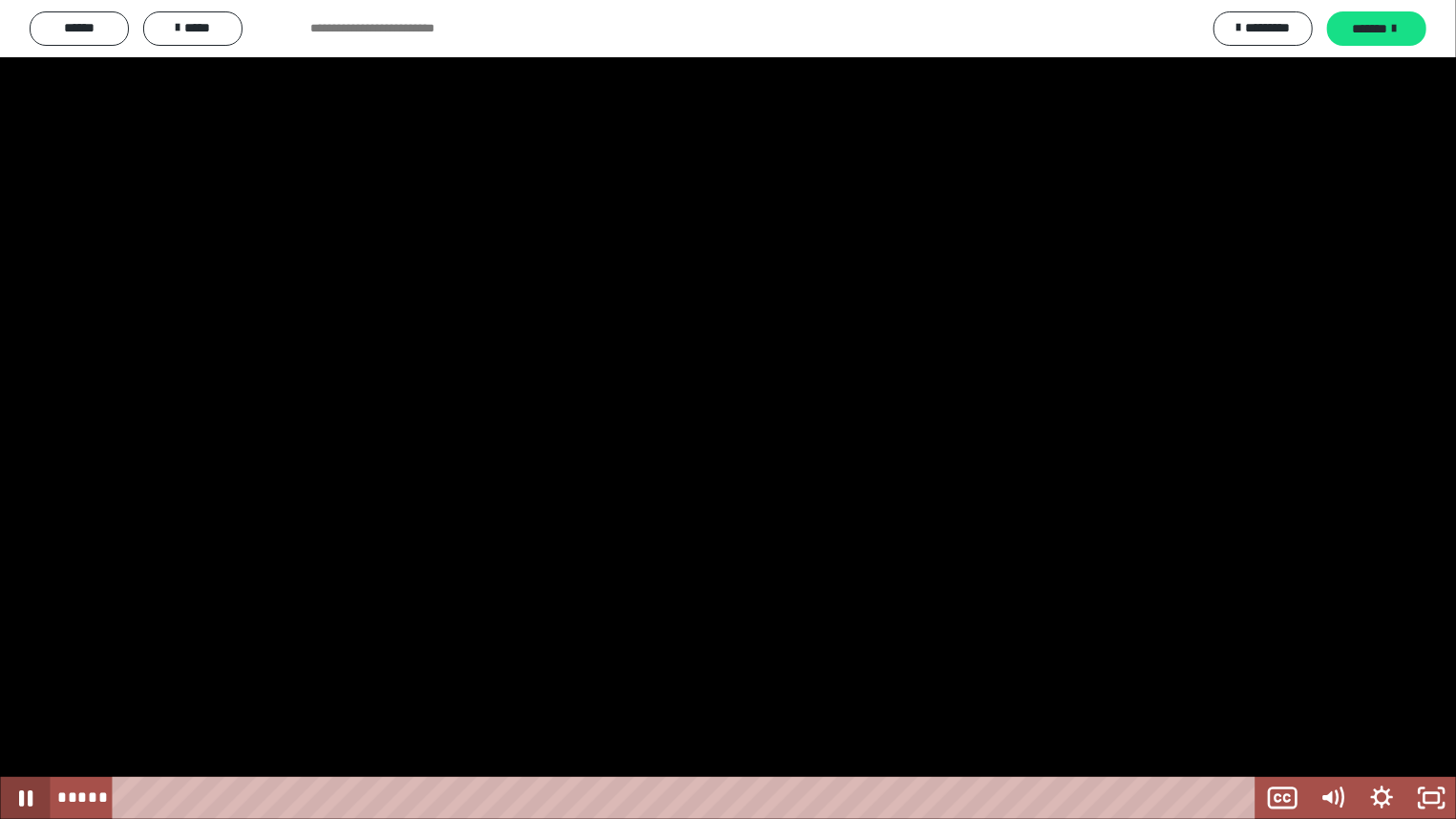 click 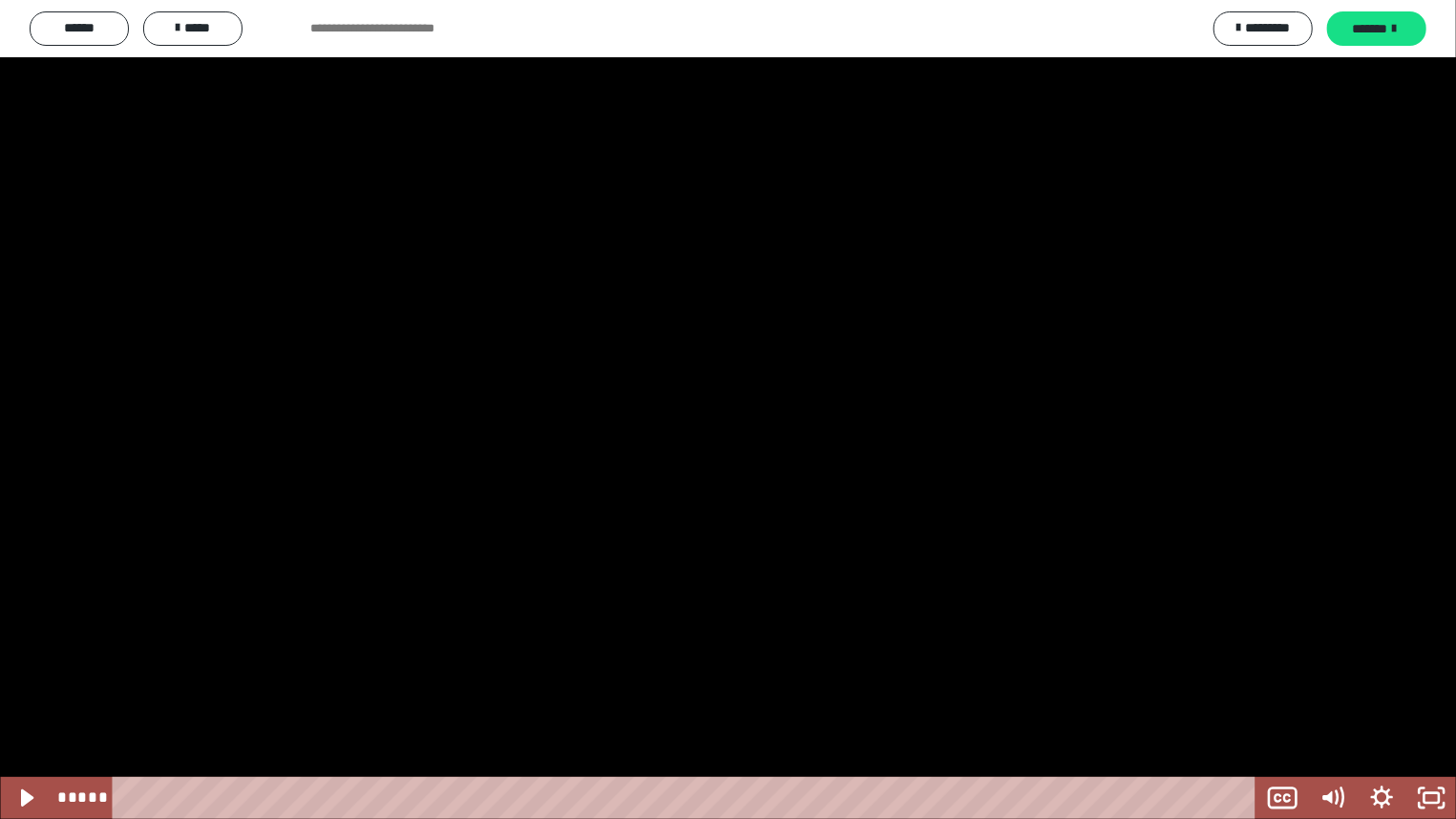 type 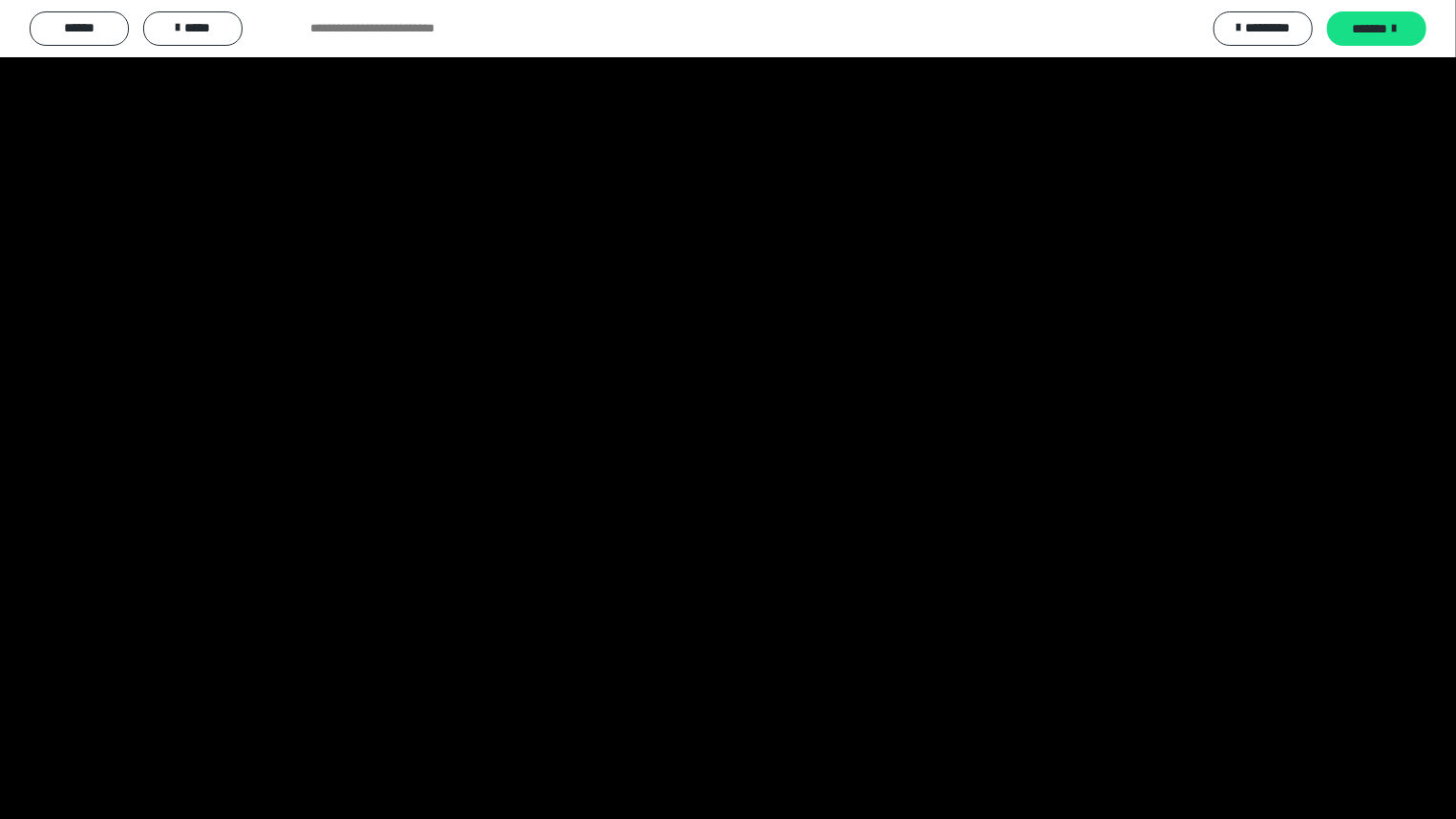 click at bounding box center [25, 798] 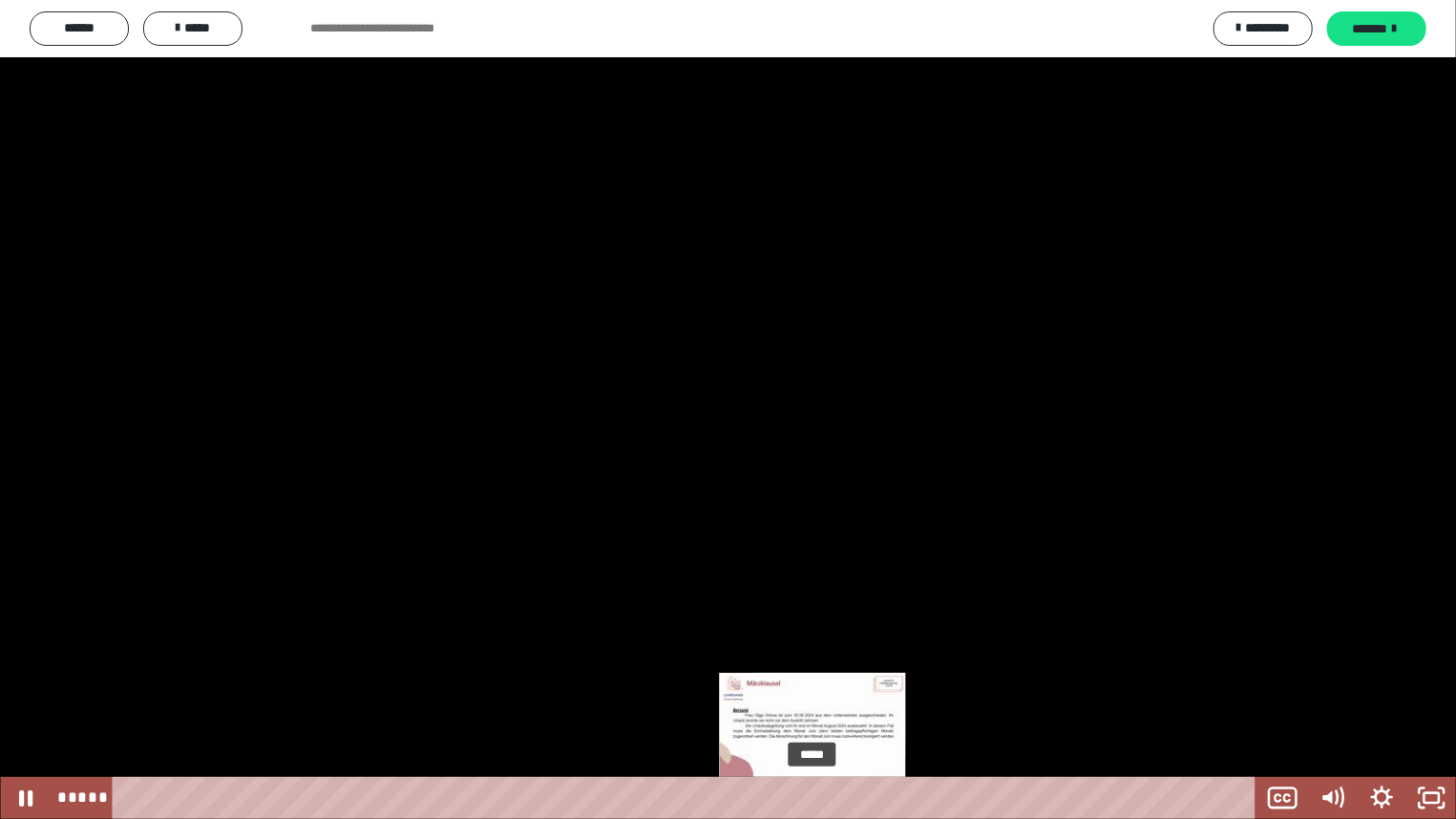 click on "*****" at bounding box center [686, 798] 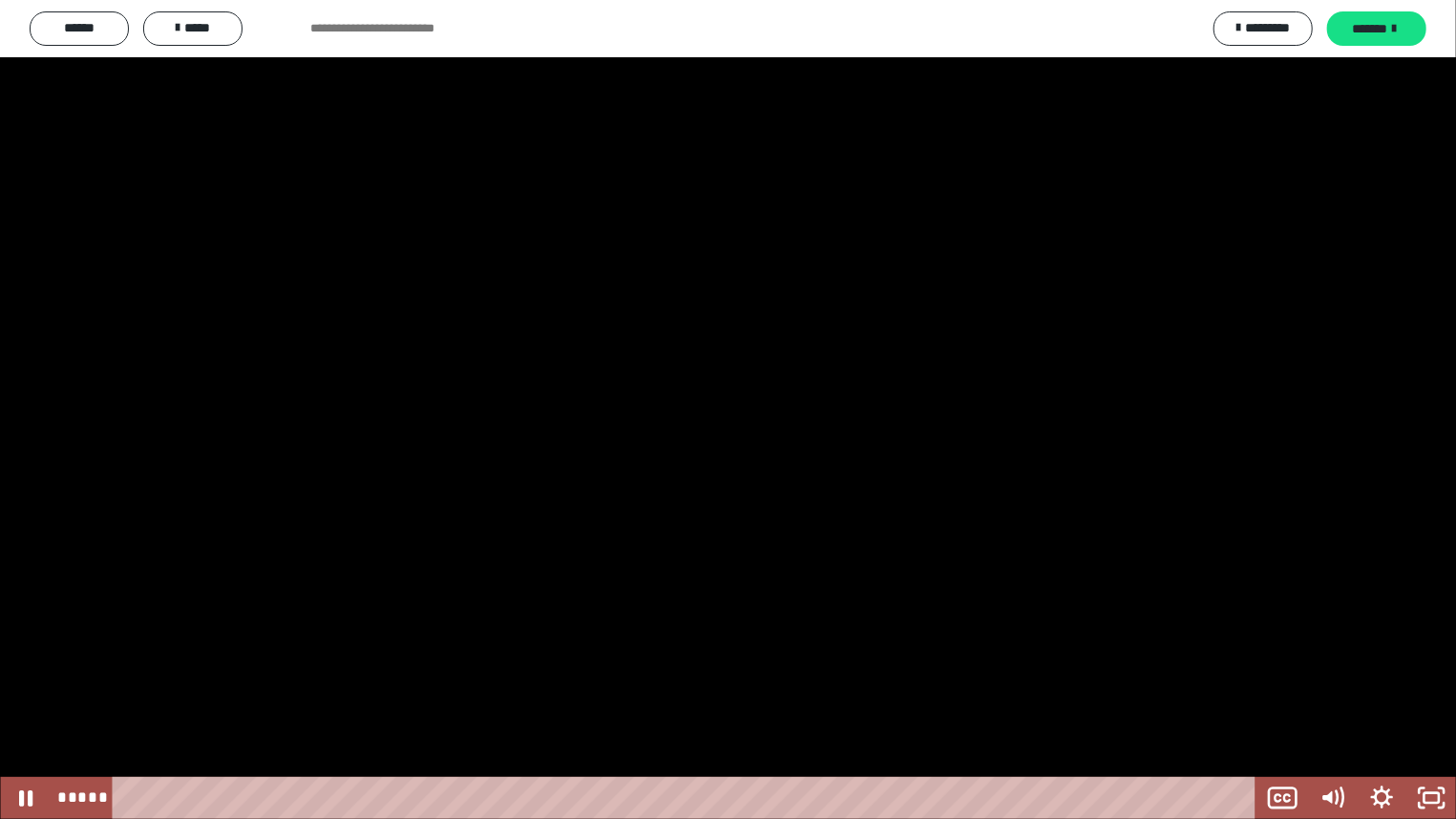 click at bounding box center [728, 410] 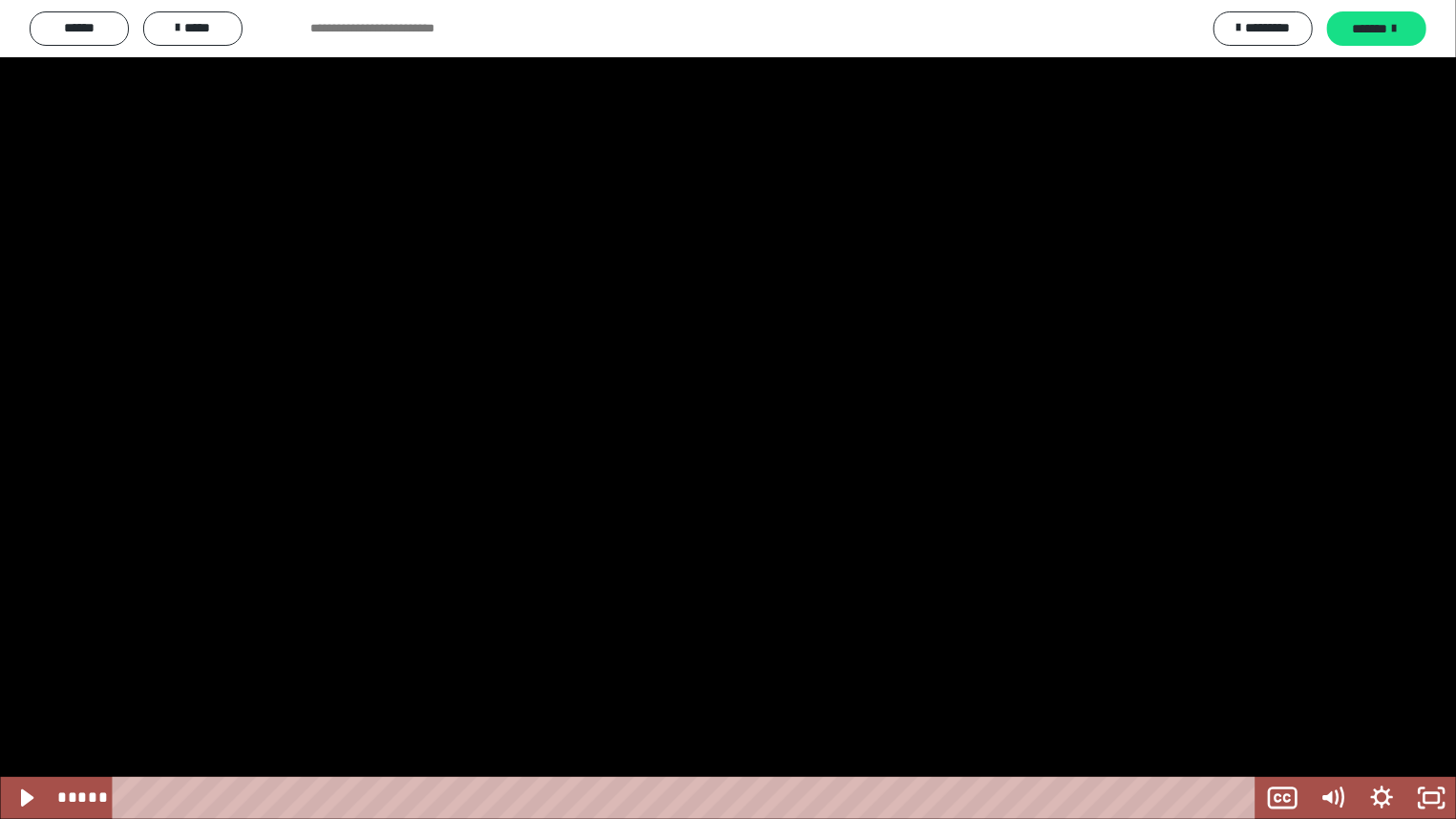 click at bounding box center (728, 410) 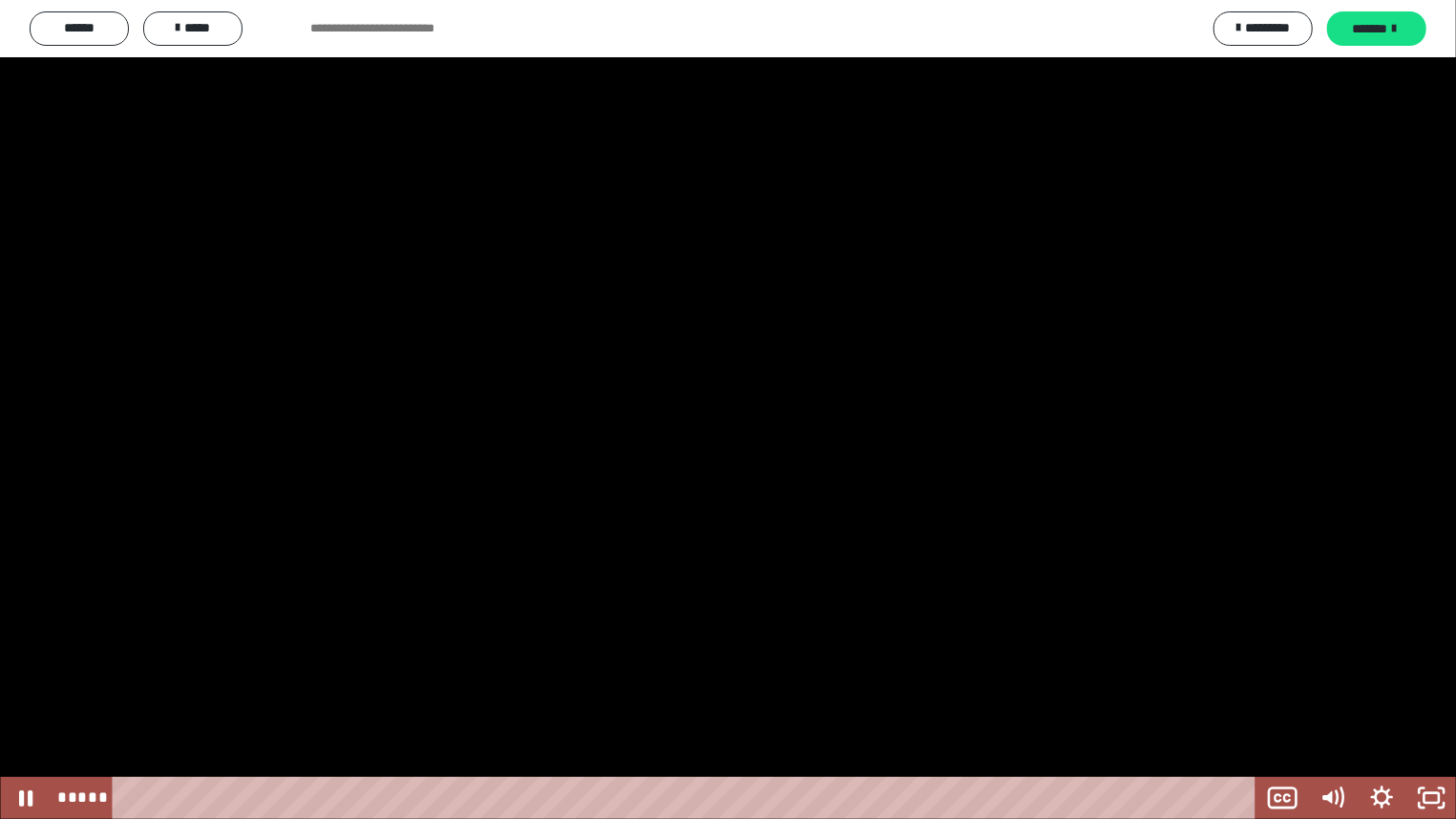 drag, startPoint x: 620, startPoint y: 640, endPoint x: 795, endPoint y: 634, distance: 175.1028 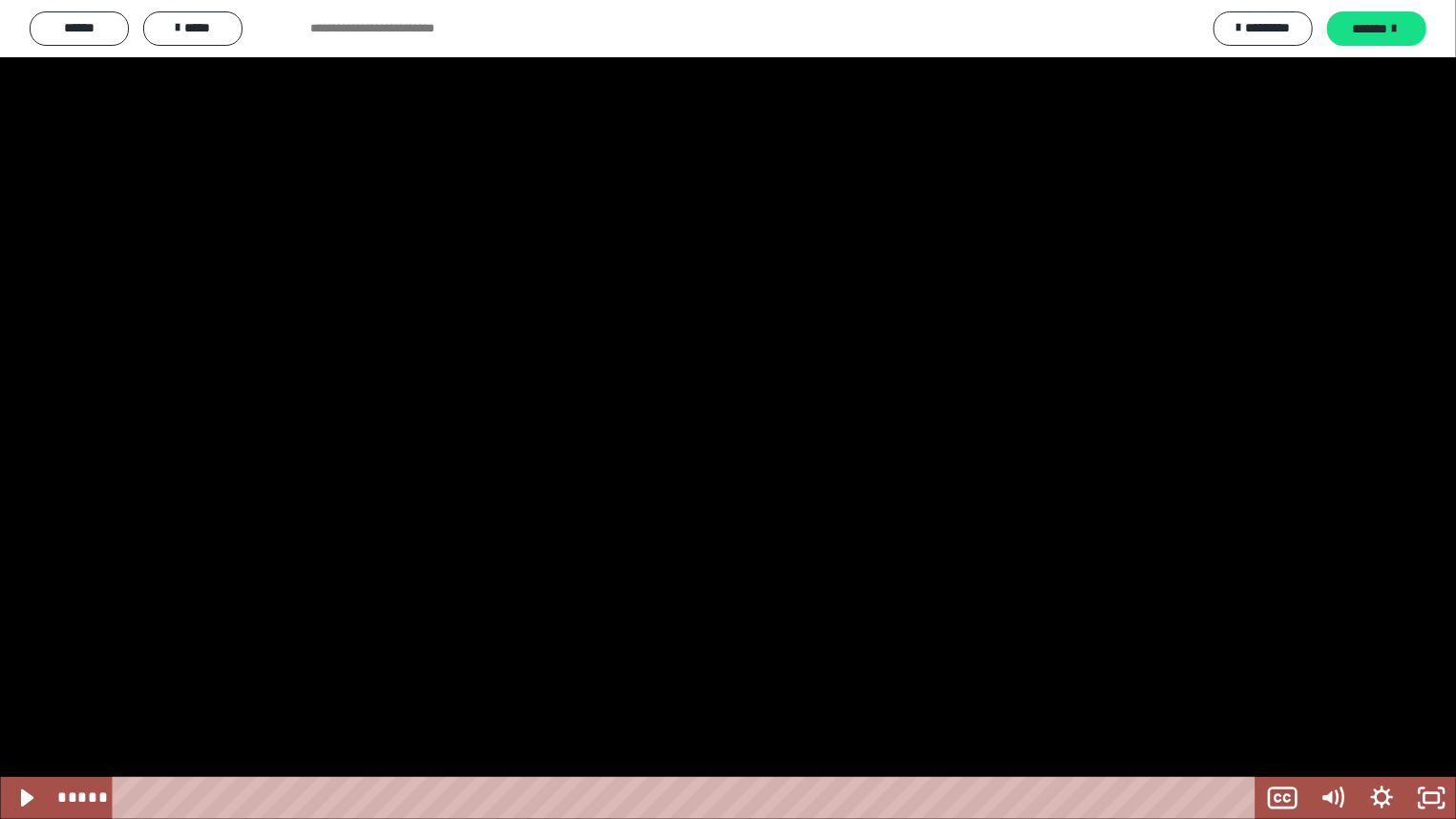 click at bounding box center [728, 410] 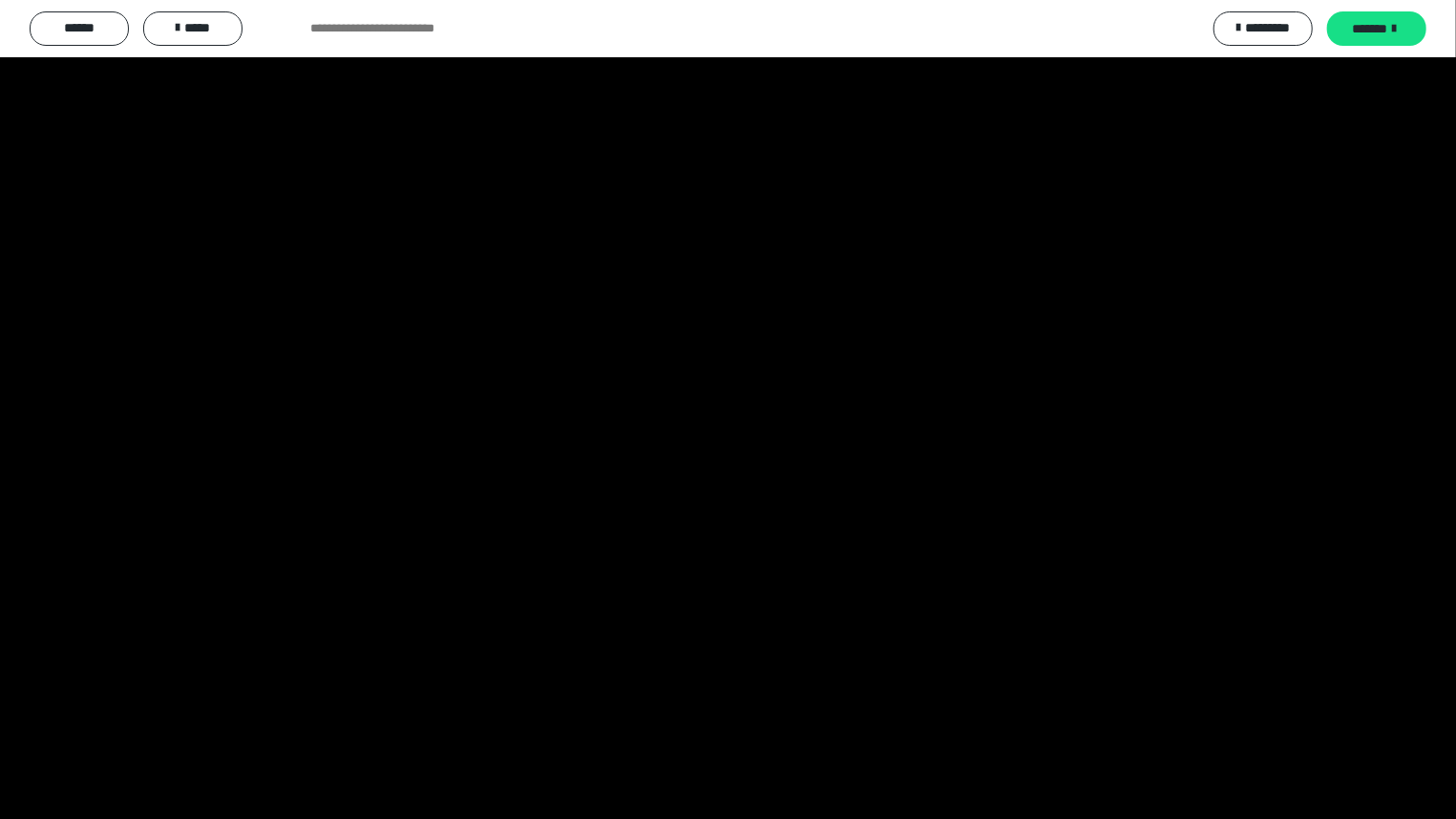 type 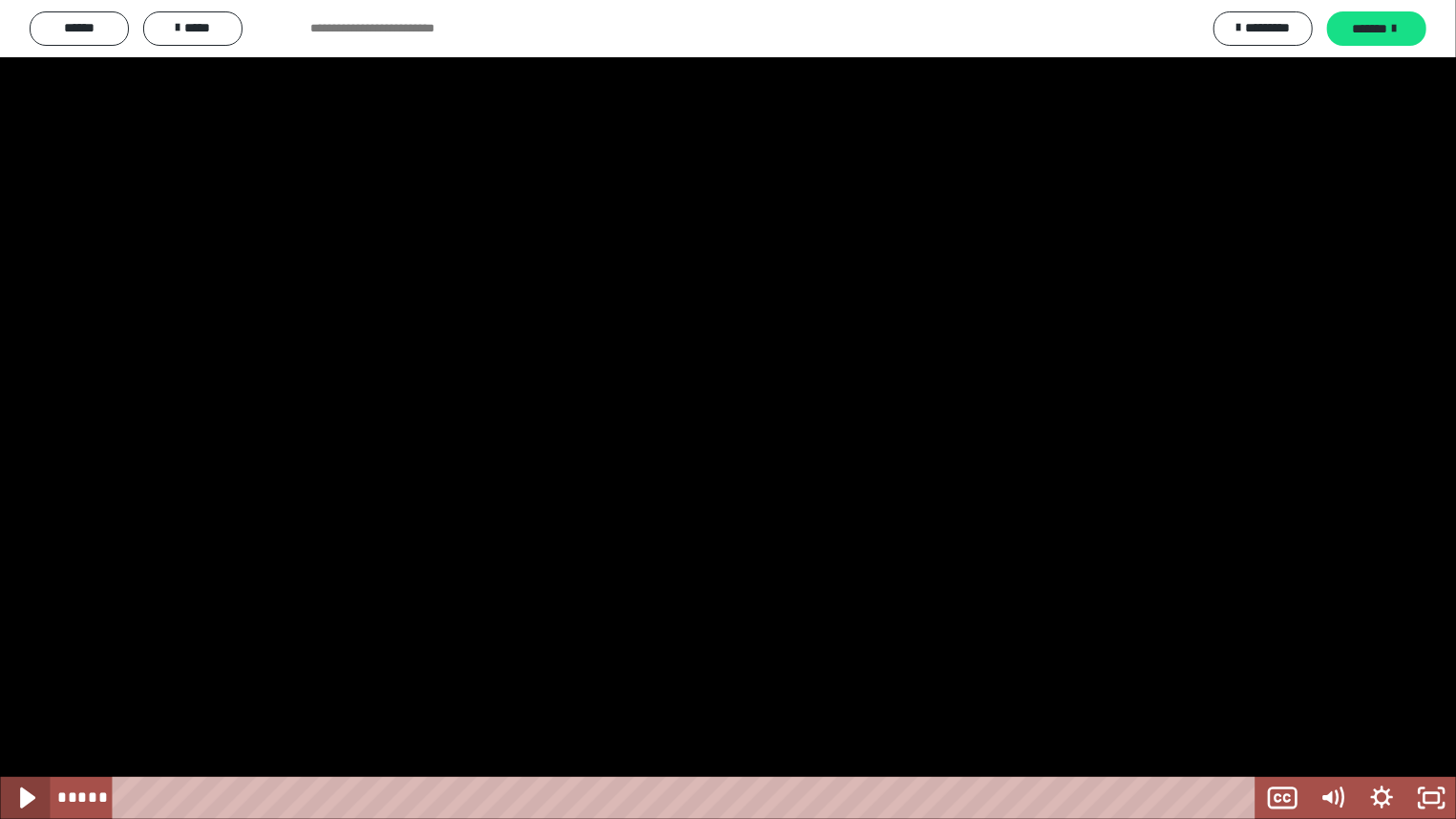click 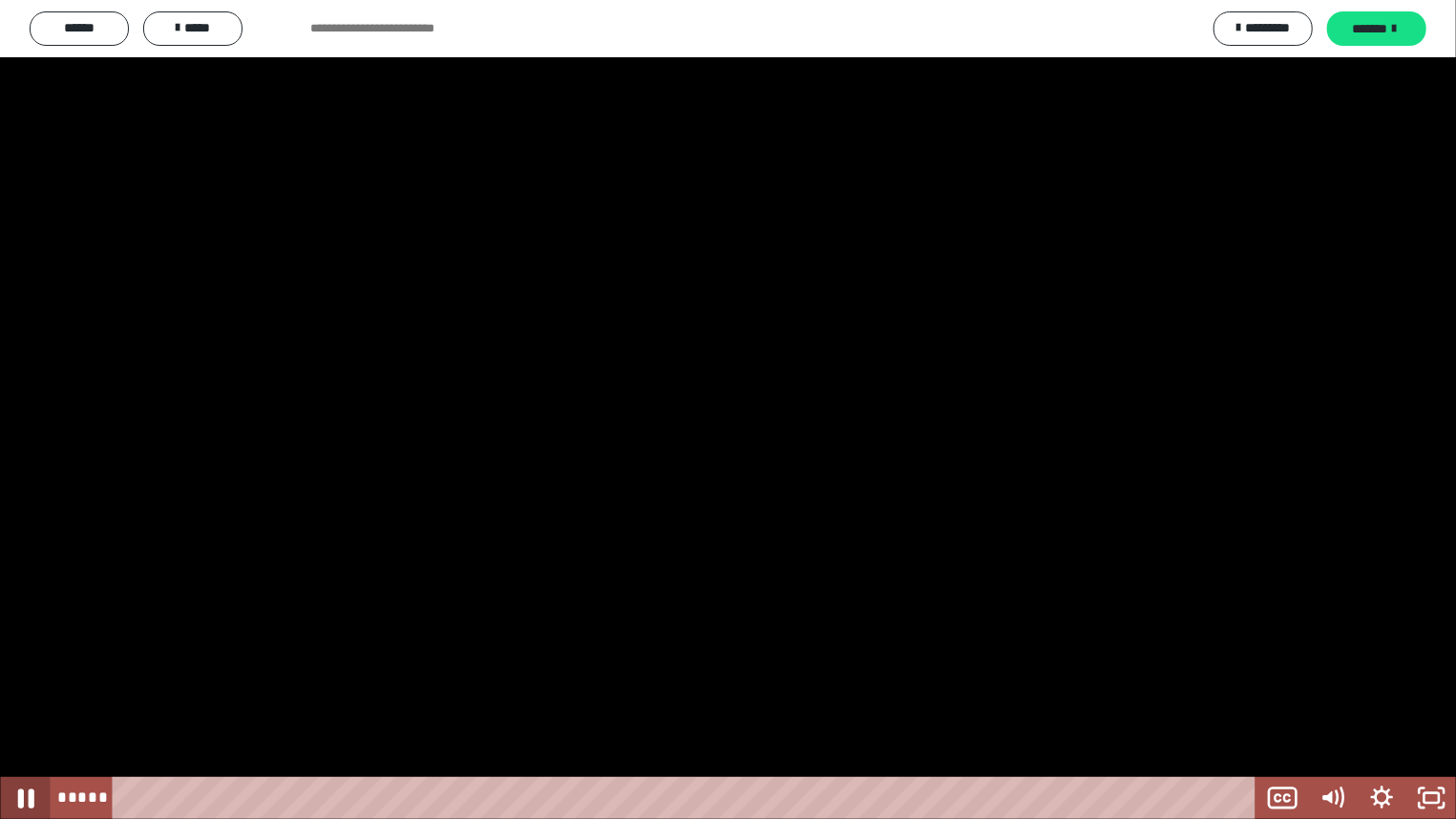 click 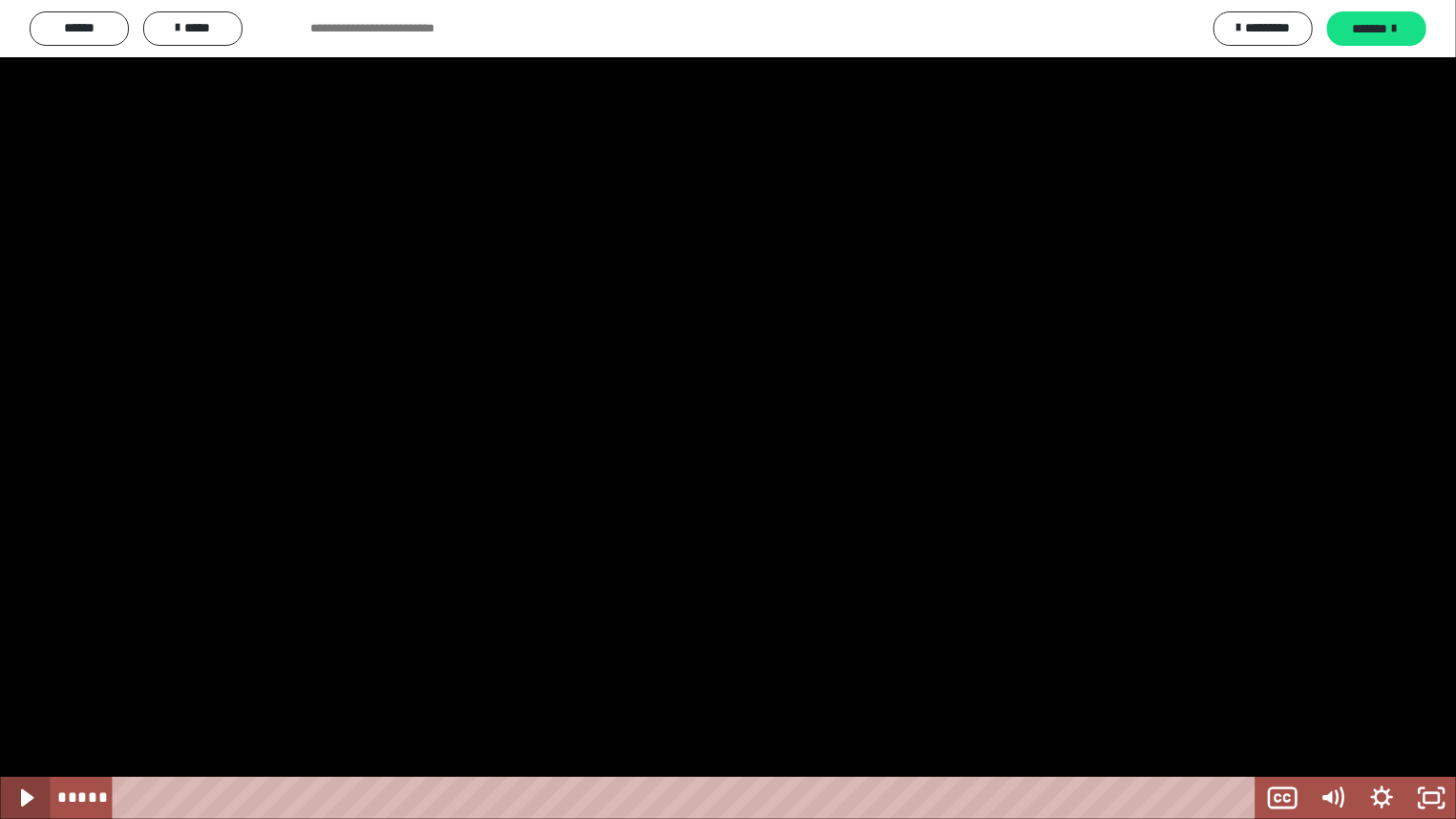 click 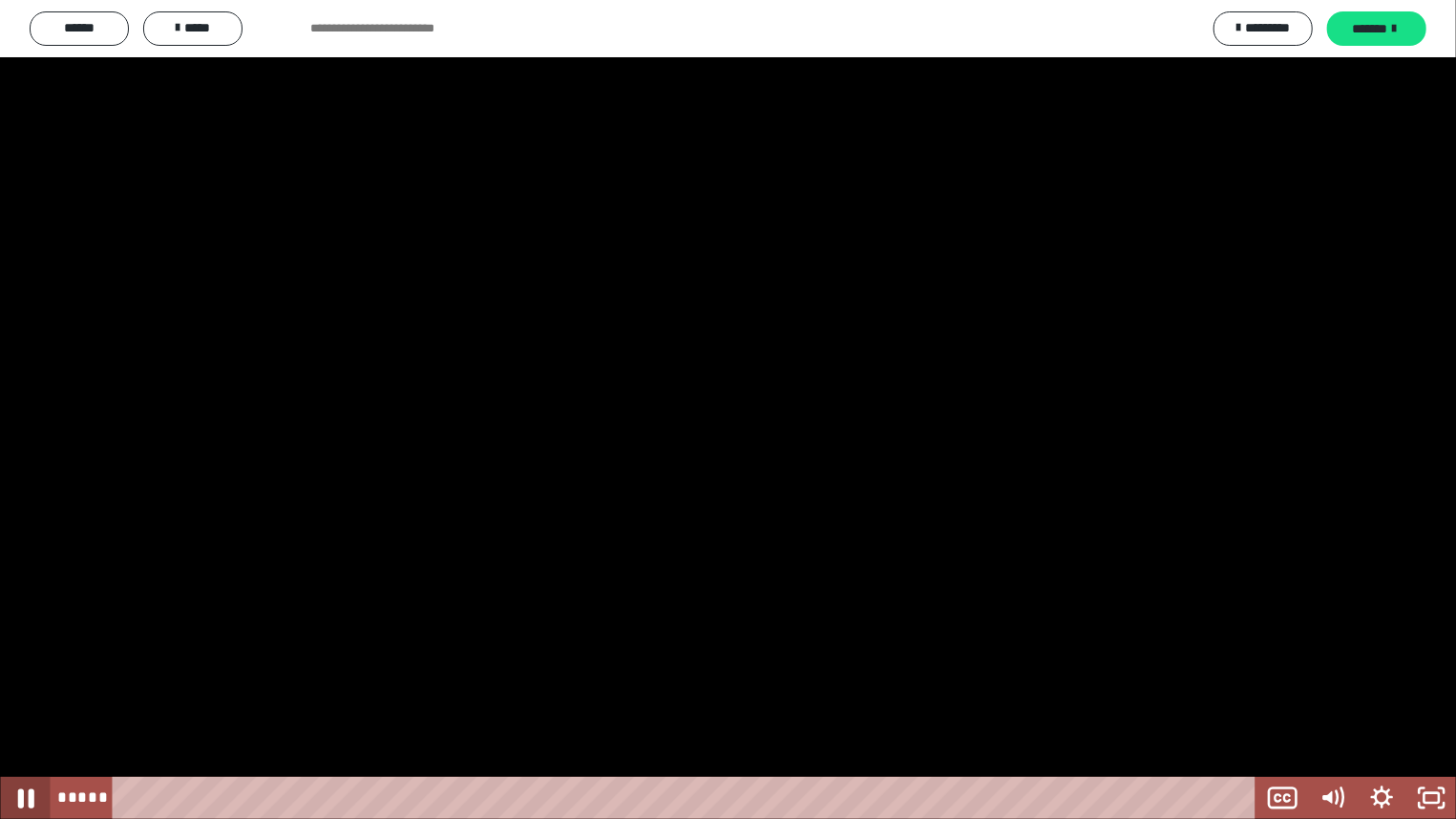 click 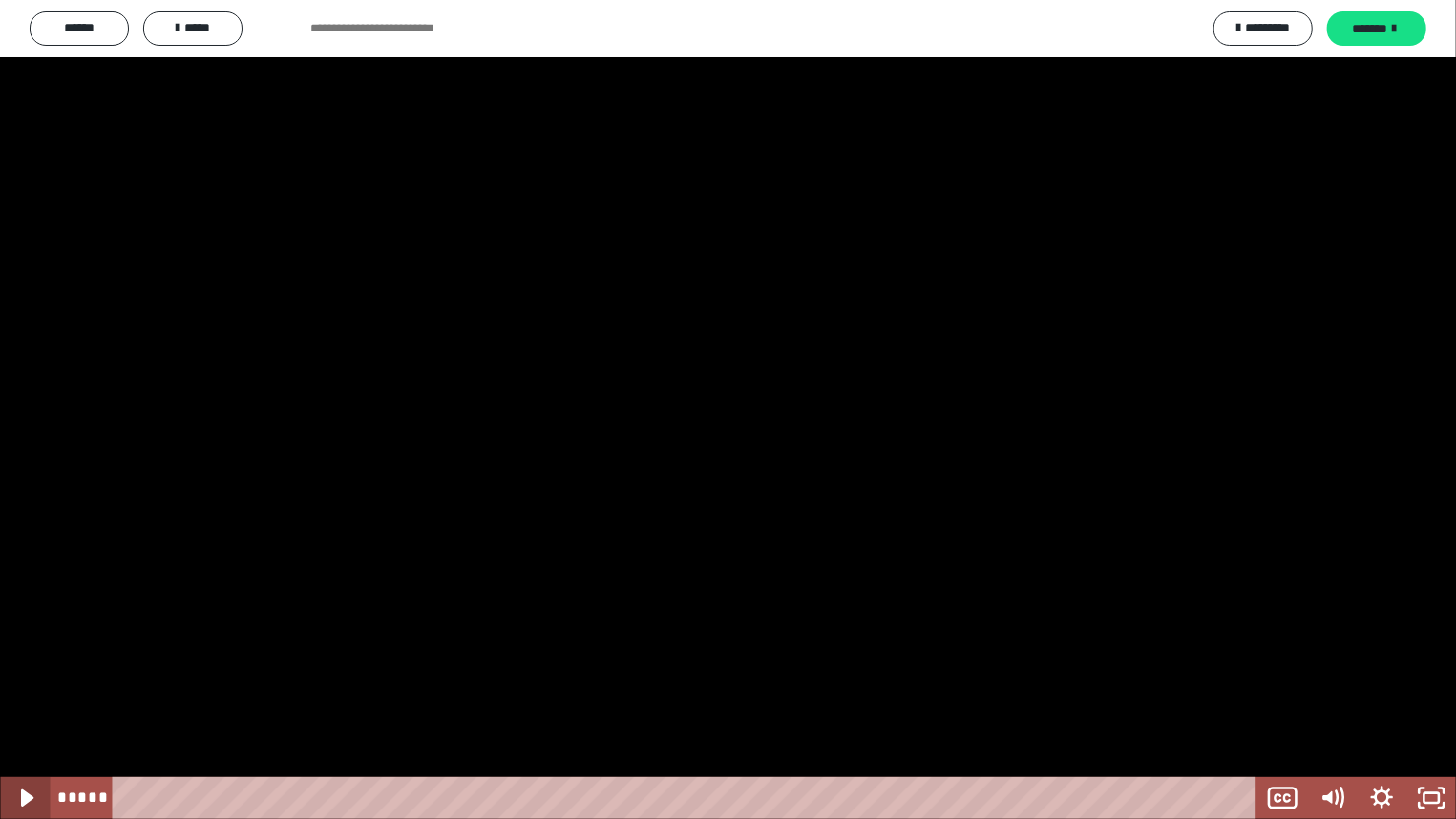 click at bounding box center [25, 798] 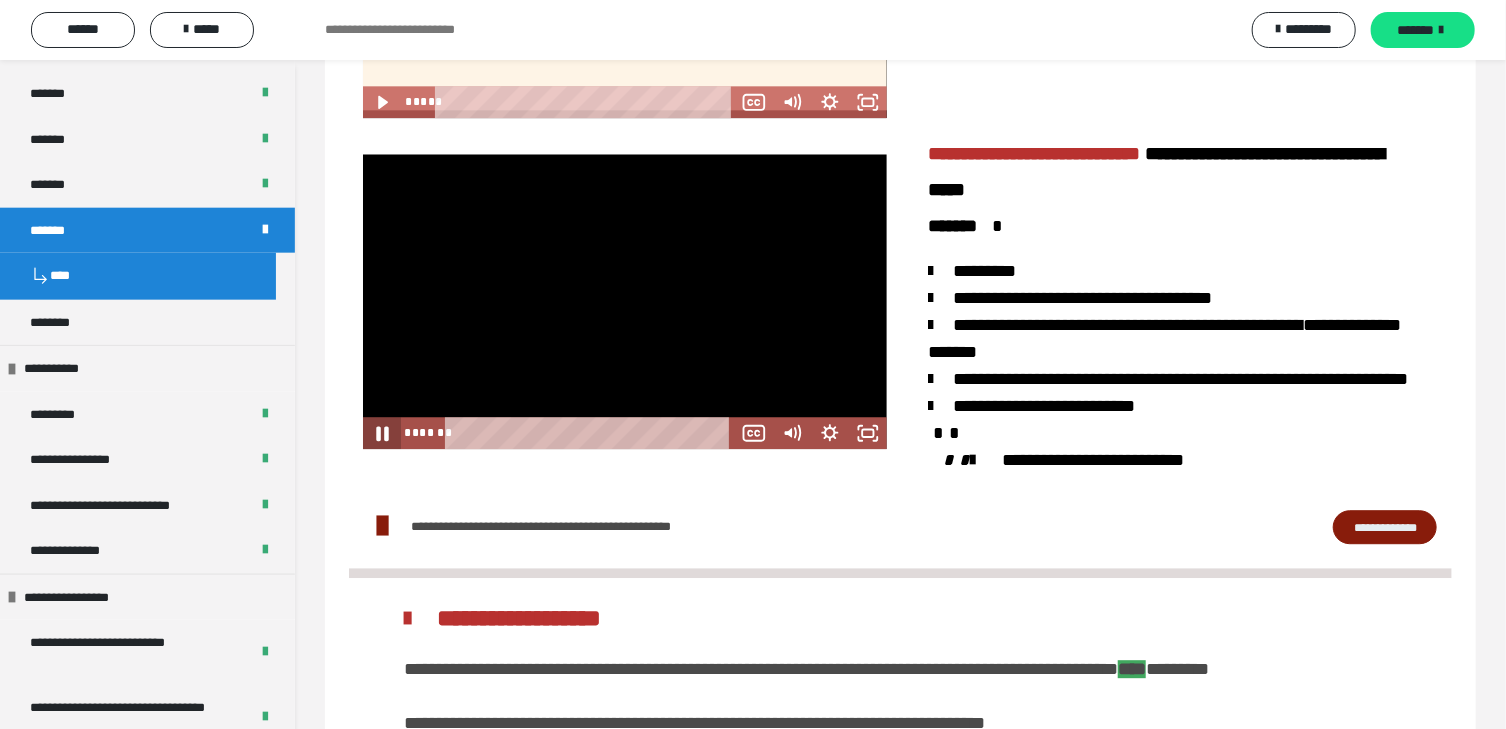 click 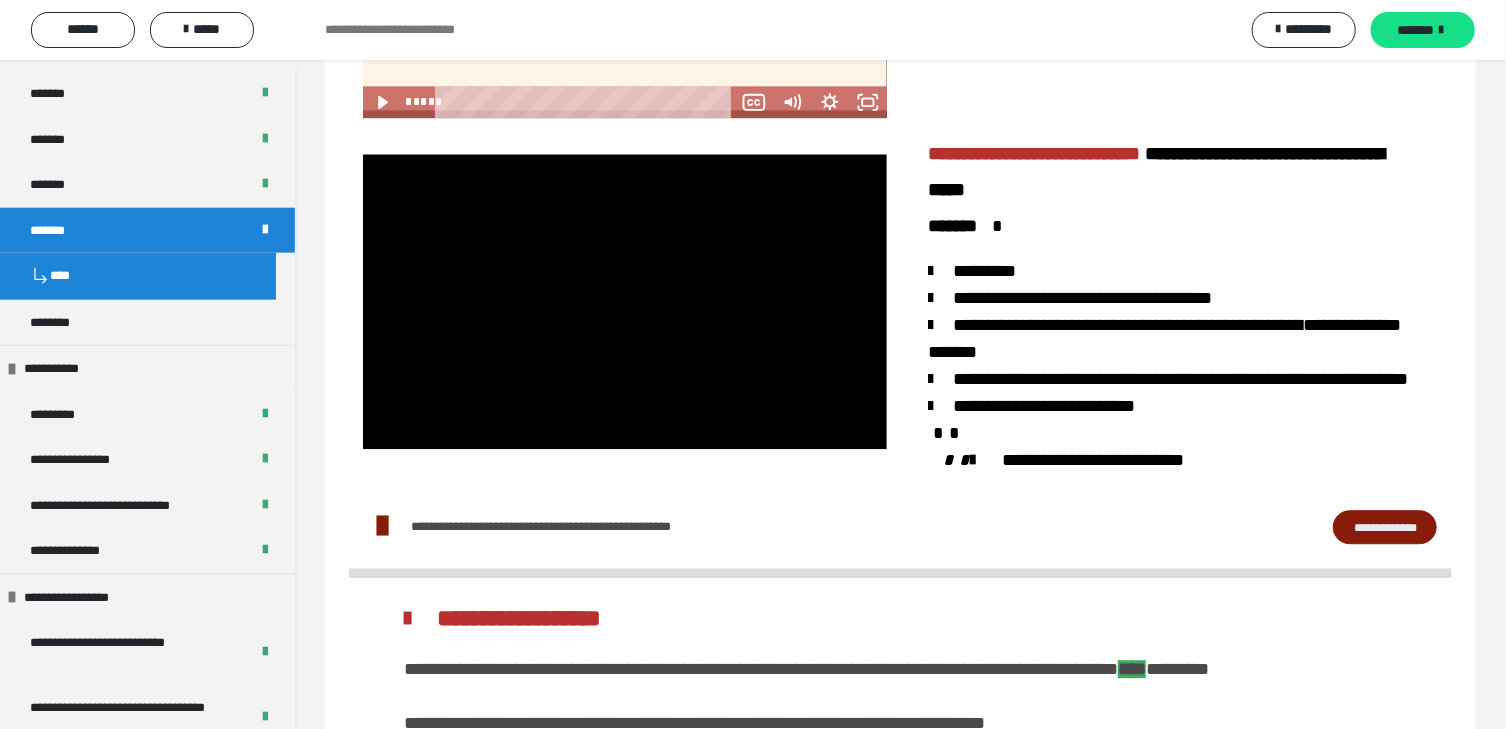 click on "**********" at bounding box center [1385, 527] 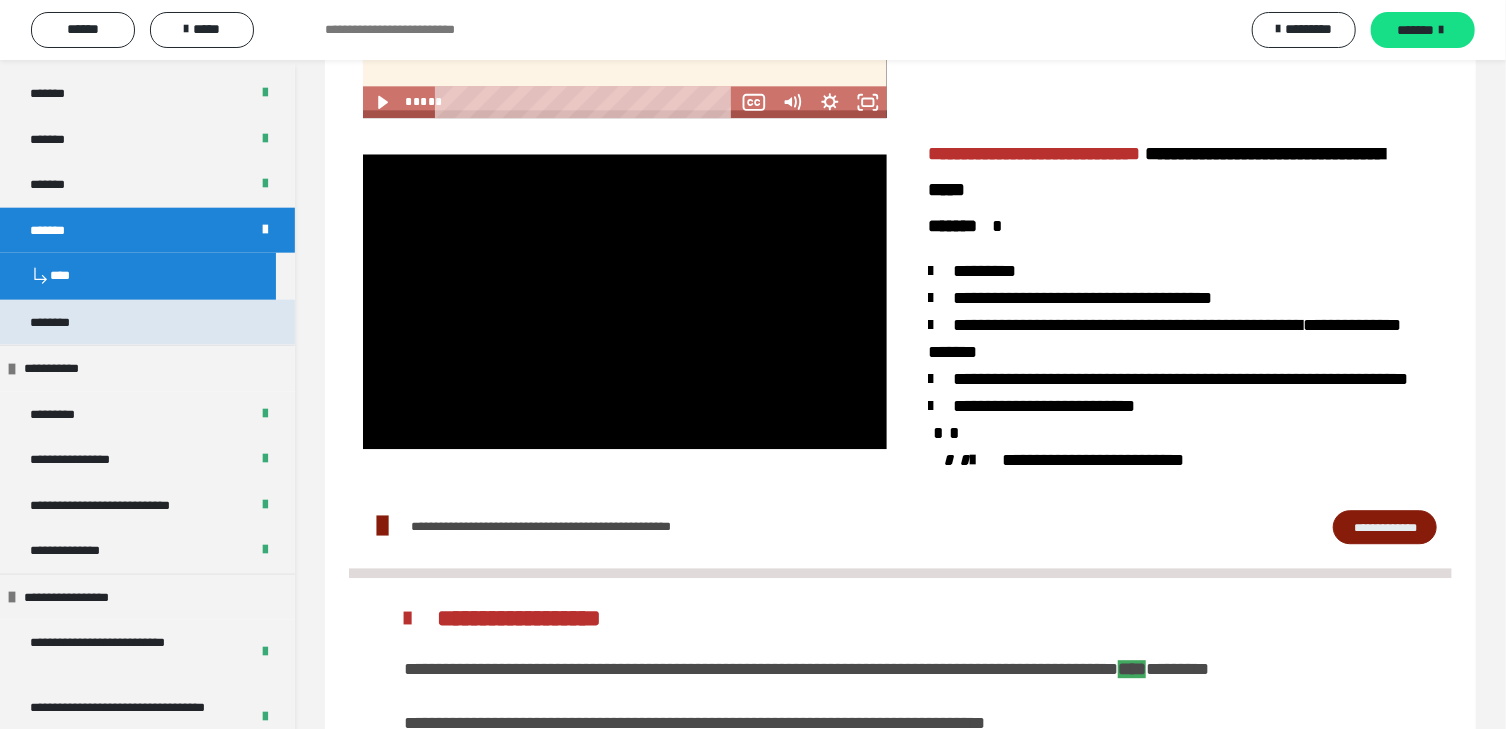 click on "********" at bounding box center [147, 323] 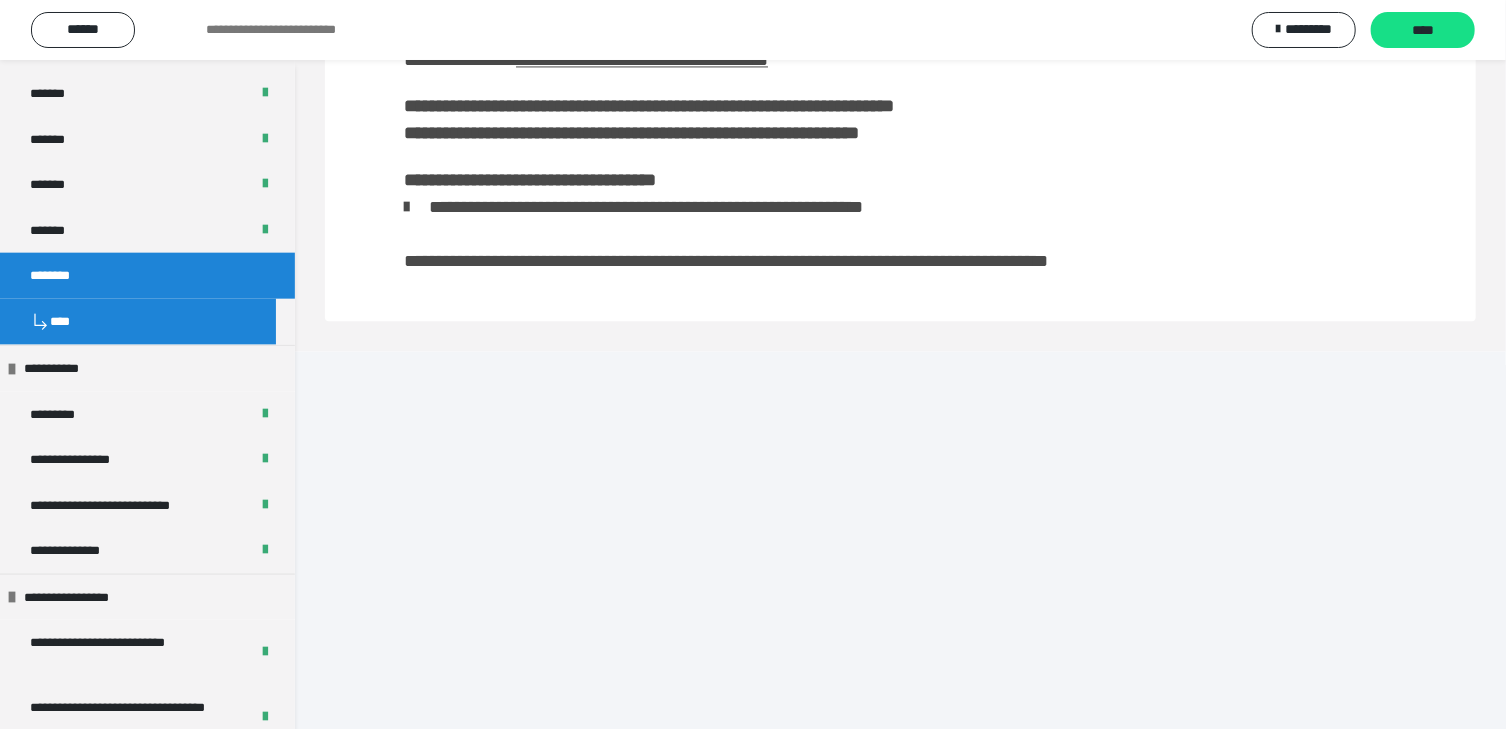 scroll, scrollTop: 1829, scrollLeft: 0, axis: vertical 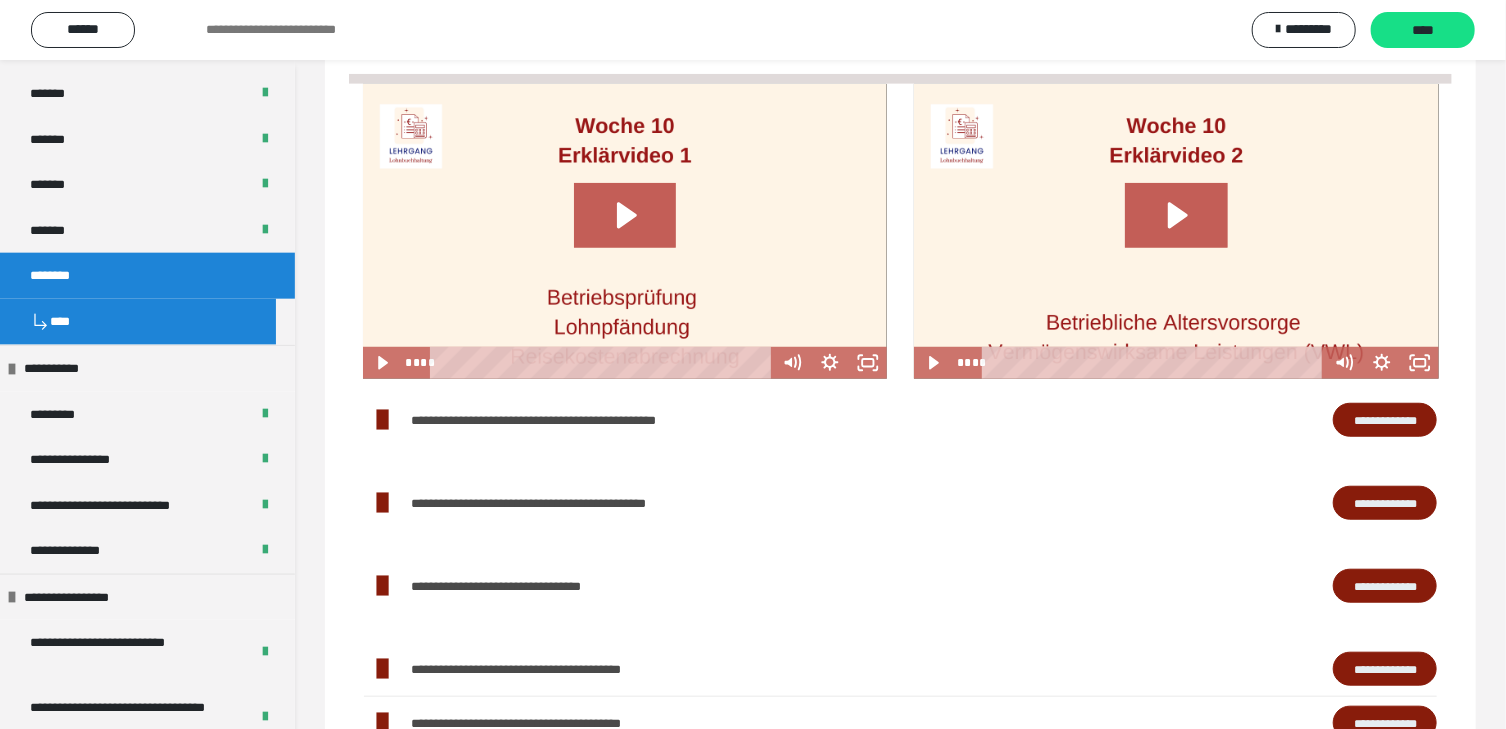 click on "**********" at bounding box center [1385, 420] 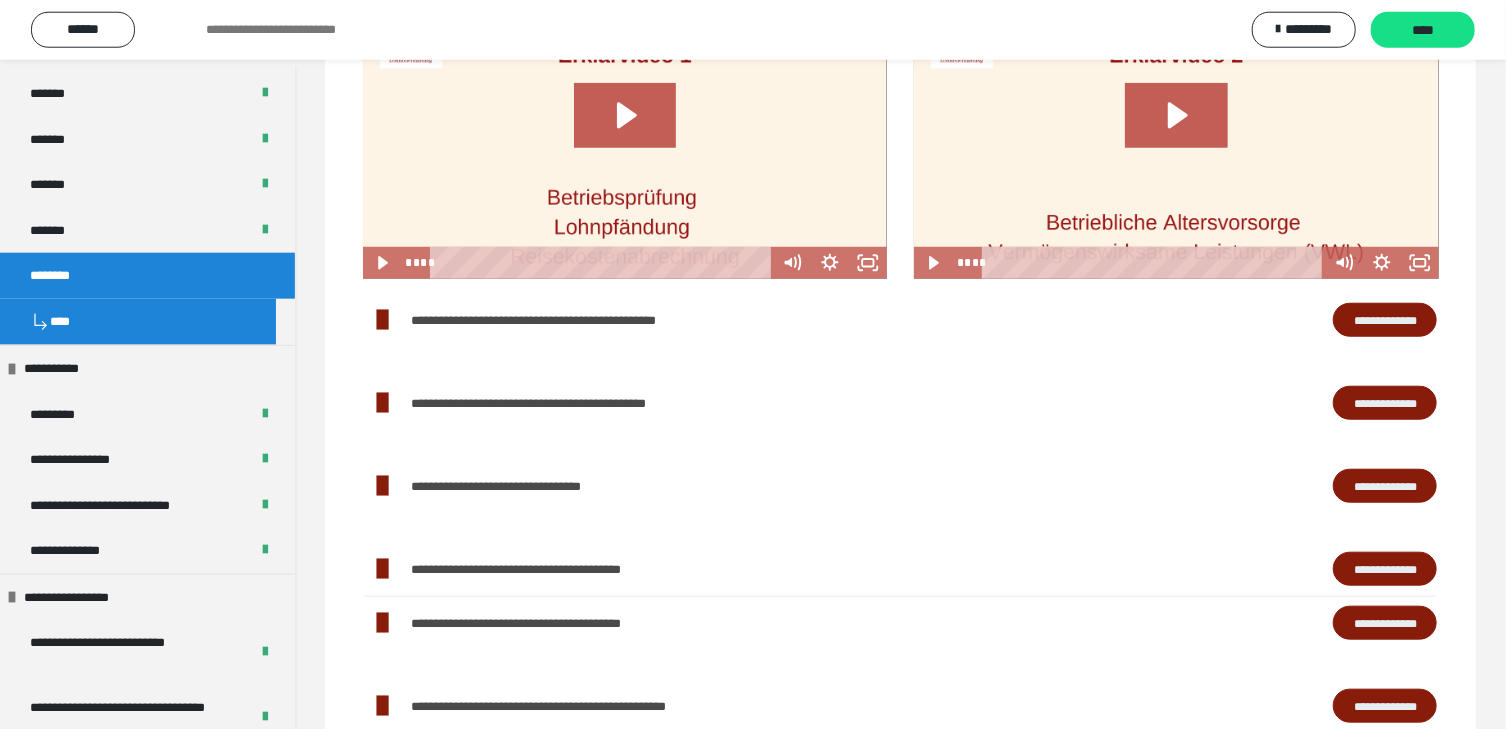 scroll, scrollTop: 721, scrollLeft: 0, axis: vertical 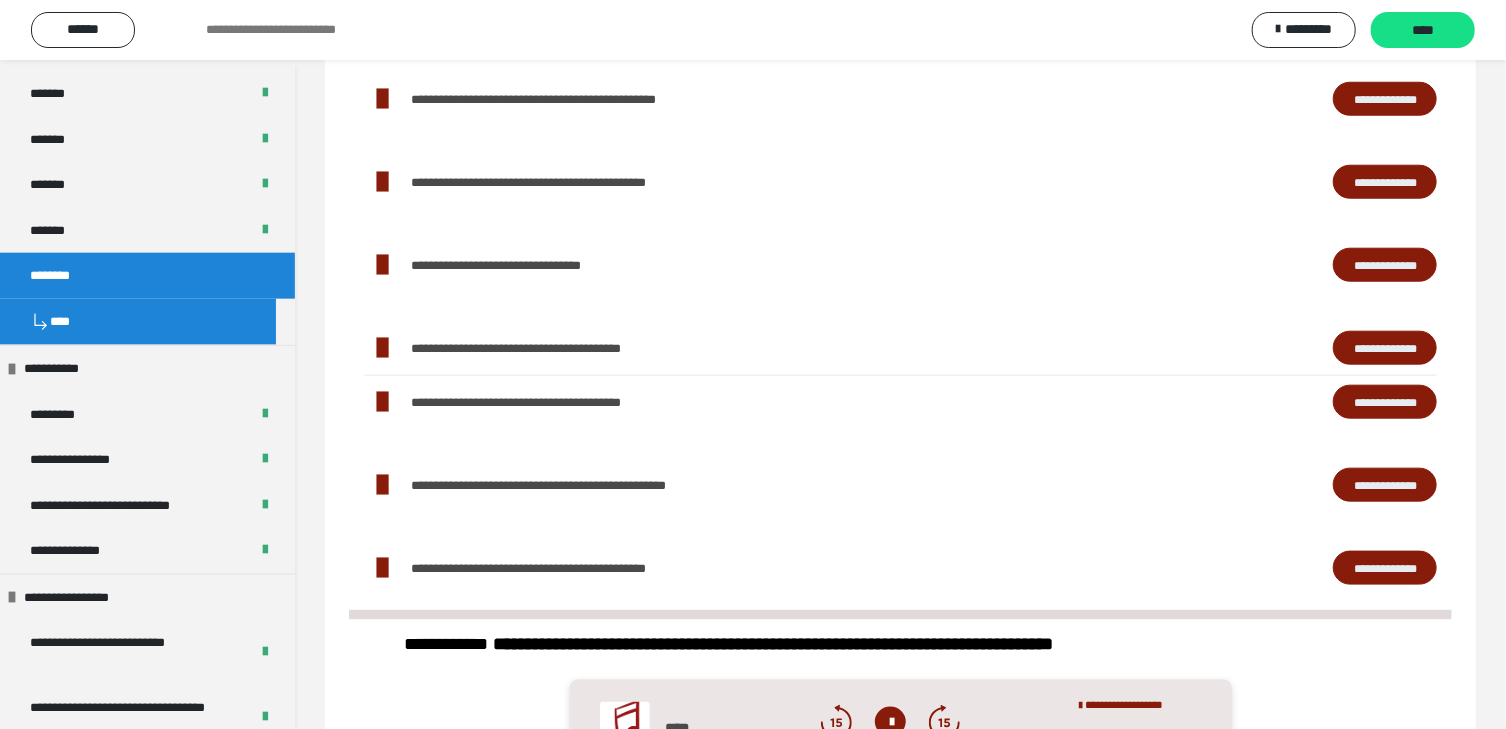 click on "**********" at bounding box center (1385, 568) 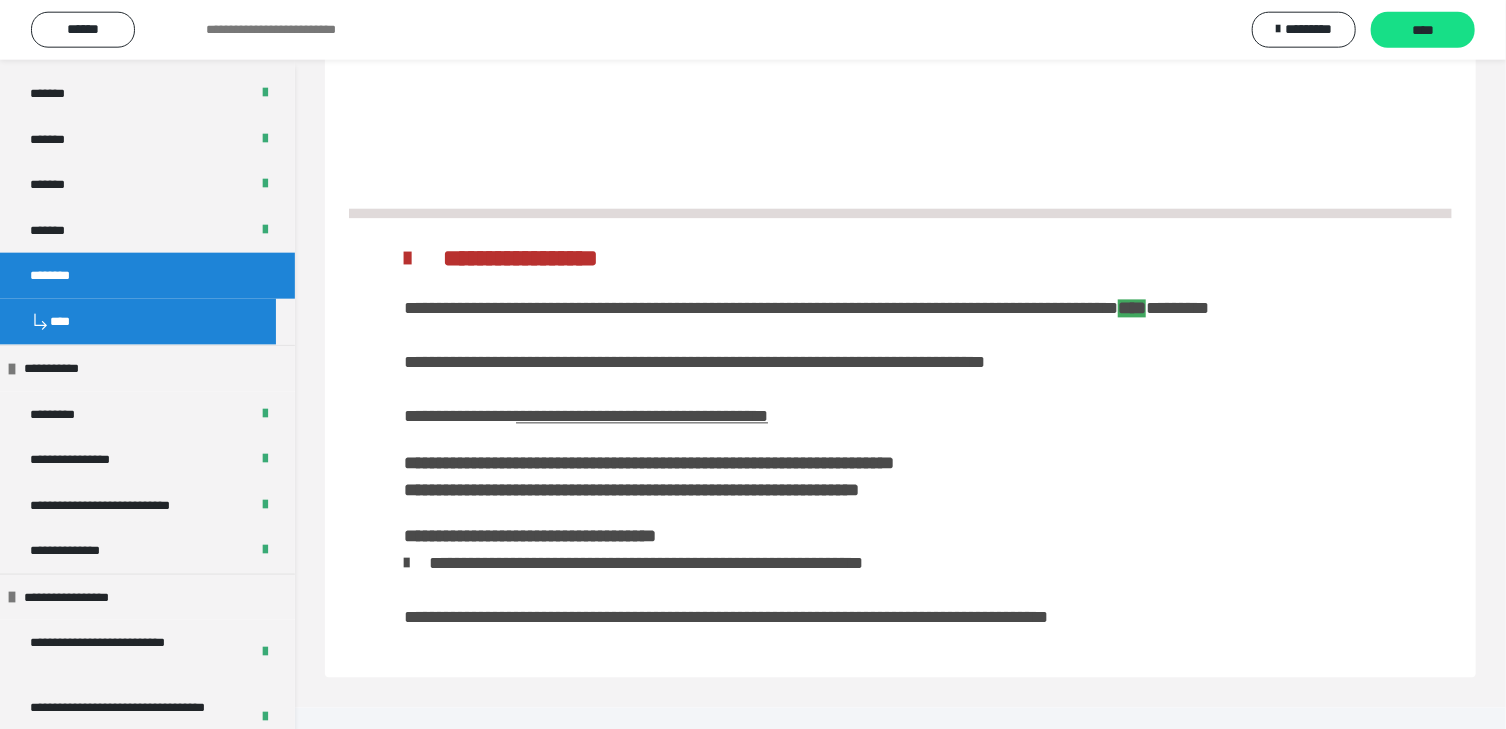 scroll, scrollTop: 2103, scrollLeft: 0, axis: vertical 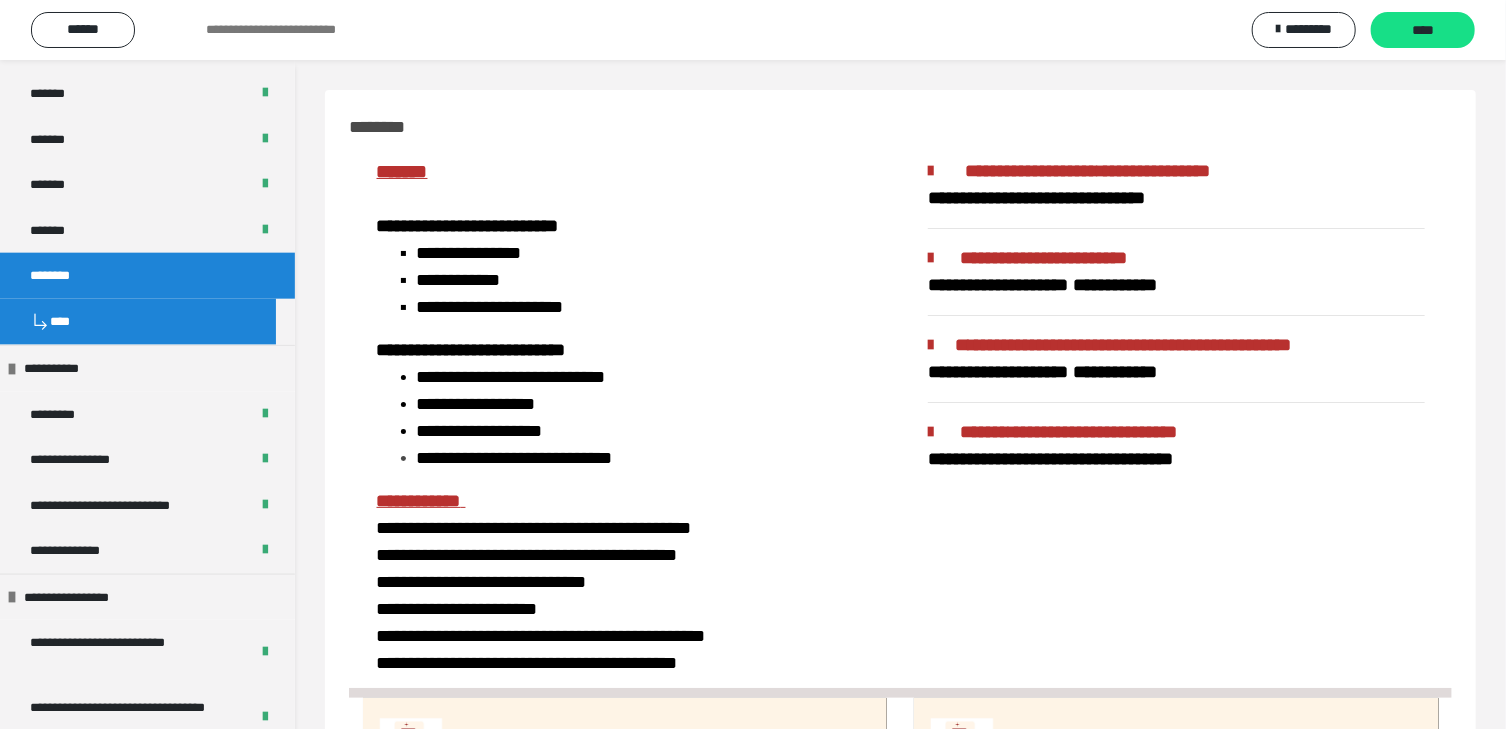drag, startPoint x: 1518, startPoint y: 15, endPoint x: 1524, endPoint y: 438, distance: 423.04254 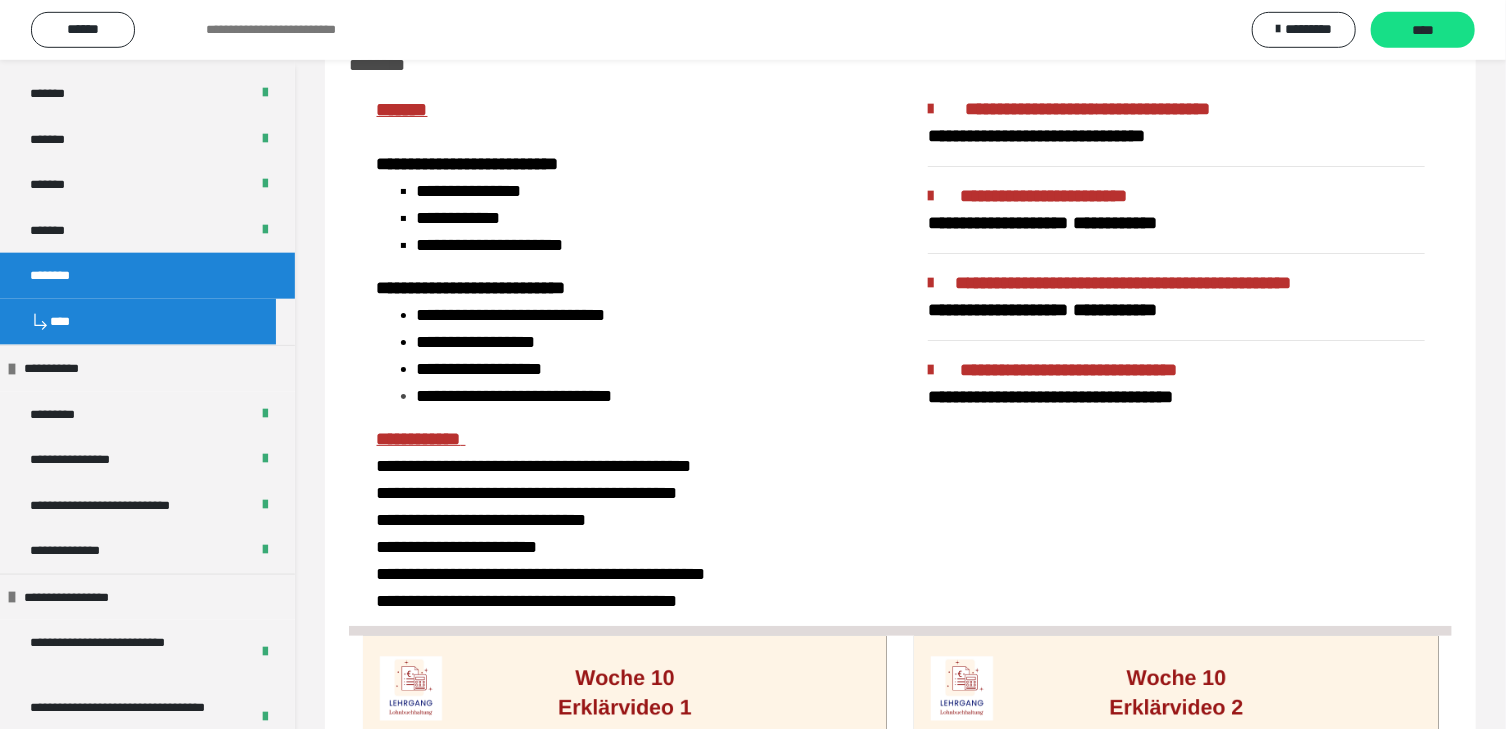 scroll, scrollTop: 107, scrollLeft: 0, axis: vertical 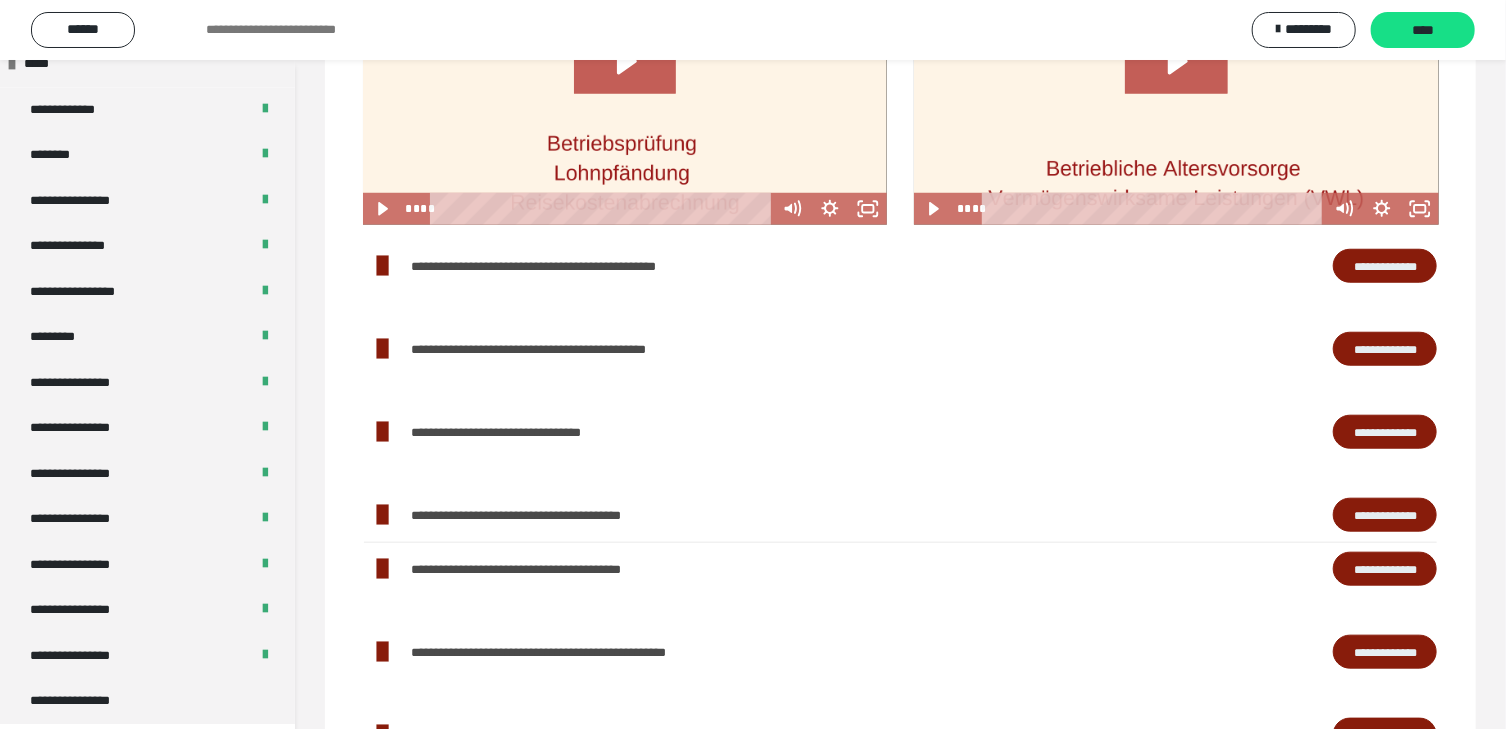 click on "**********" at bounding box center [1385, 515] 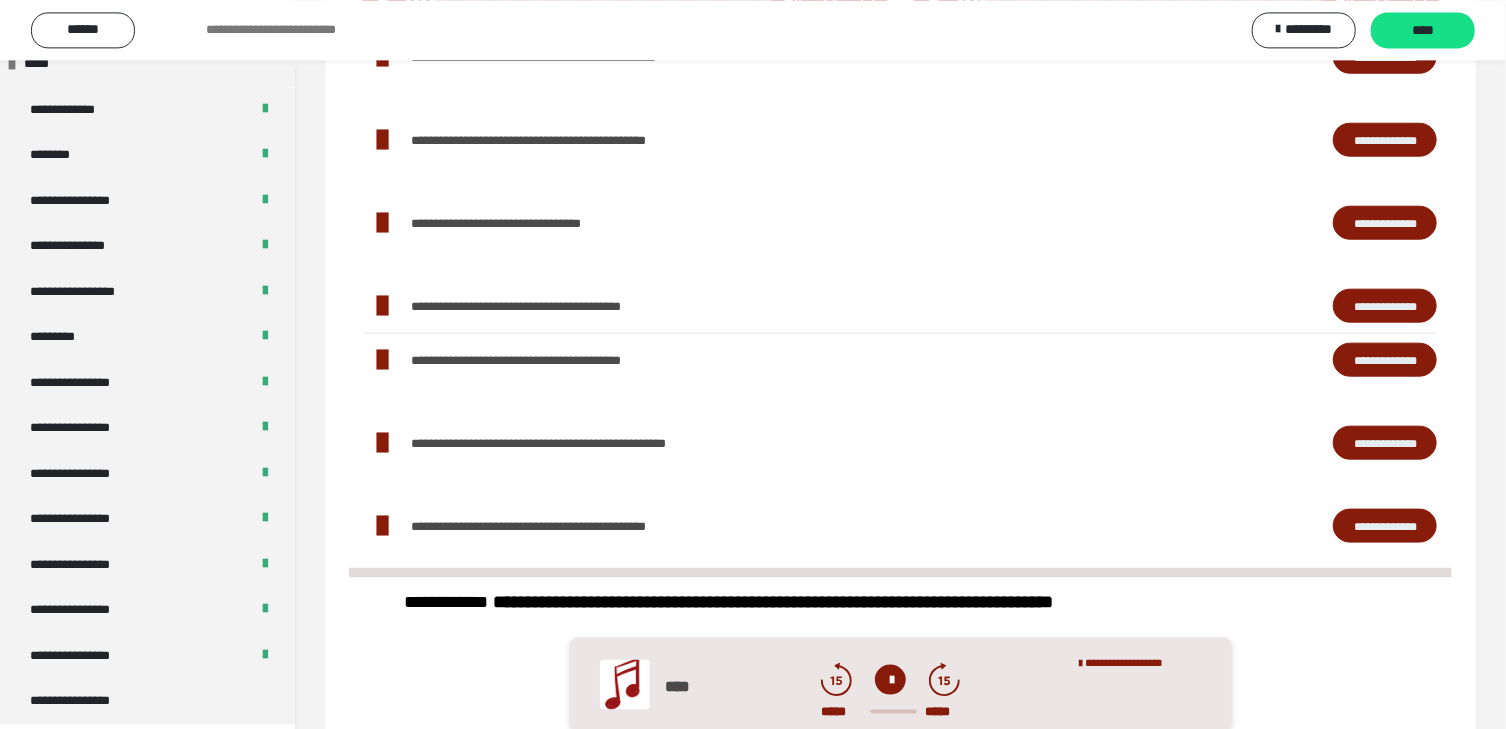 scroll, scrollTop: 982, scrollLeft: 0, axis: vertical 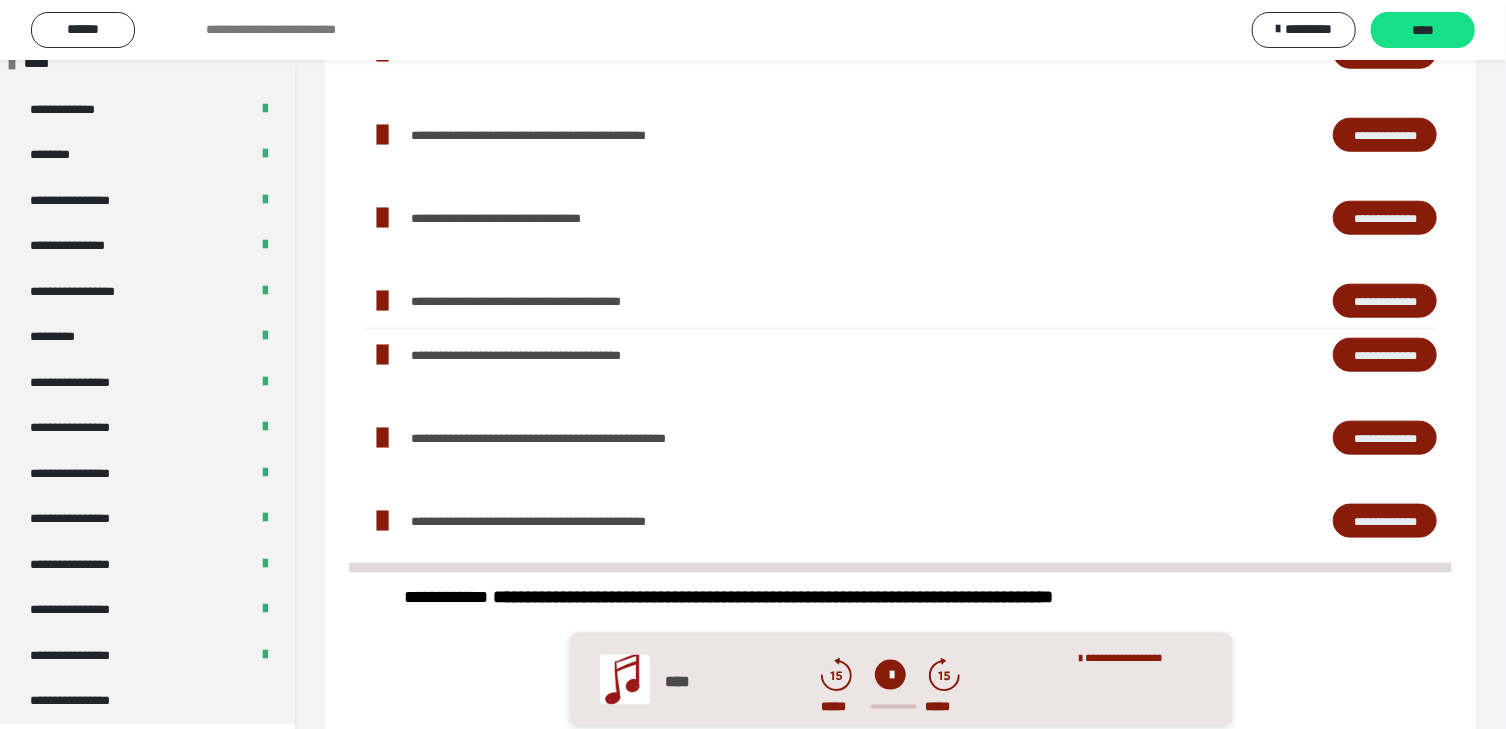 click on "**********" at bounding box center [1385, 438] 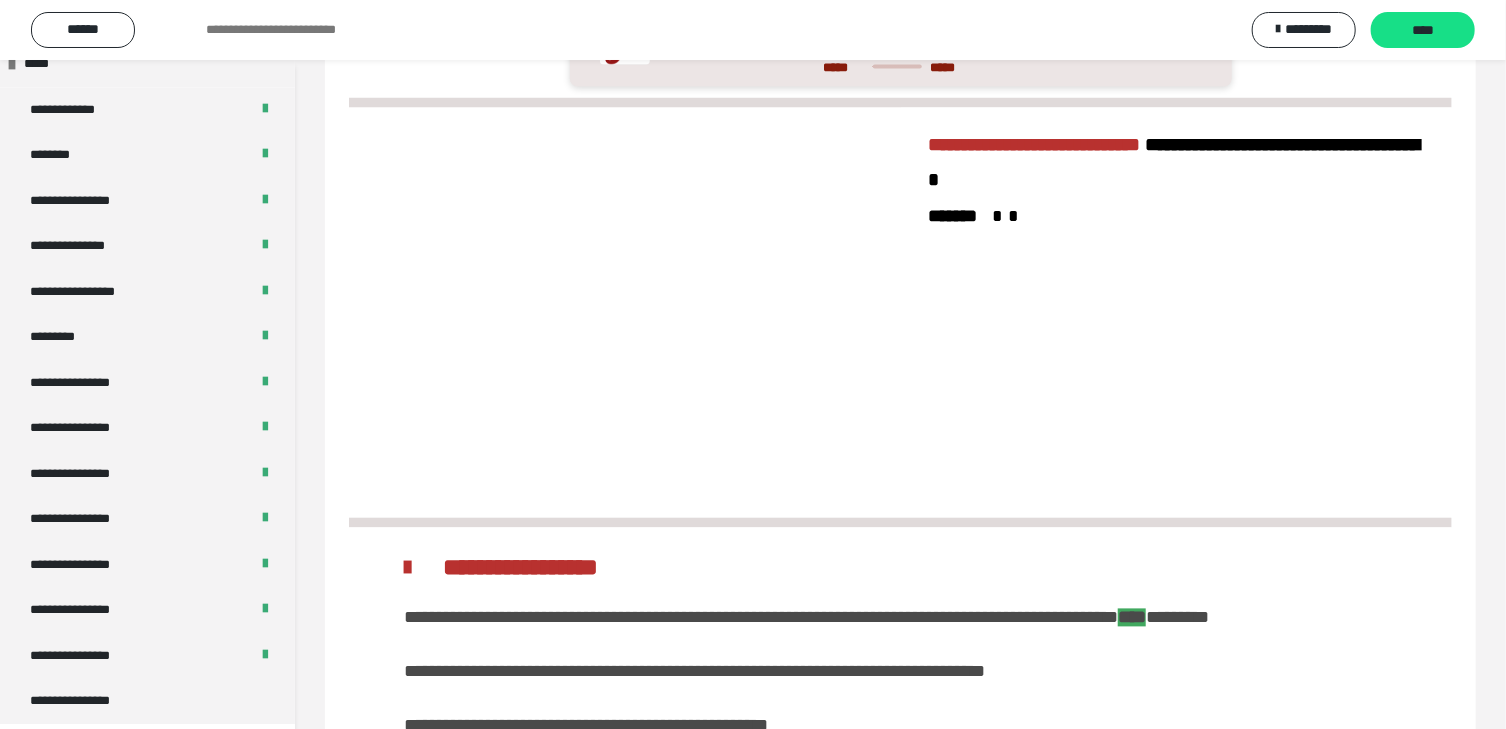 scroll, scrollTop: 1840, scrollLeft: 0, axis: vertical 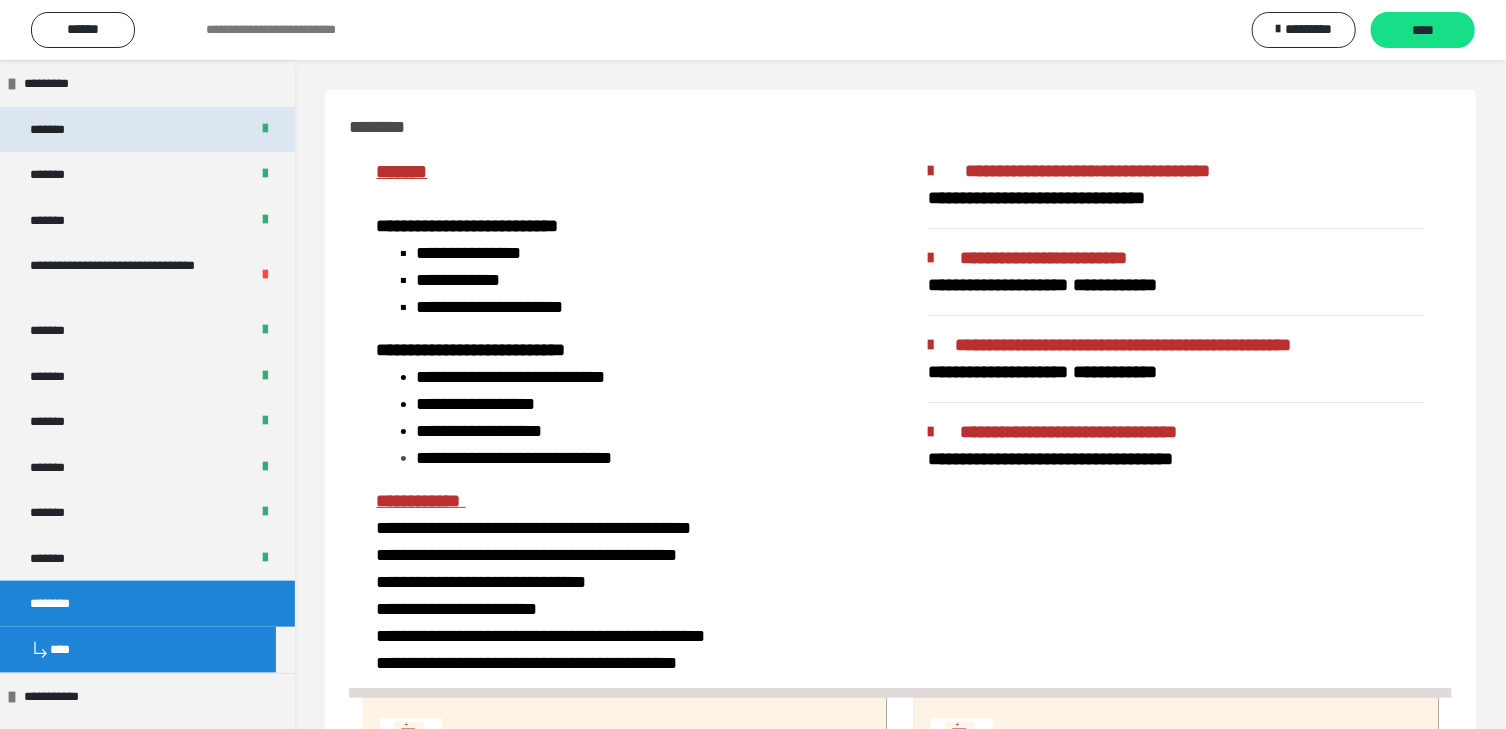 click on "*******" at bounding box center (147, 130) 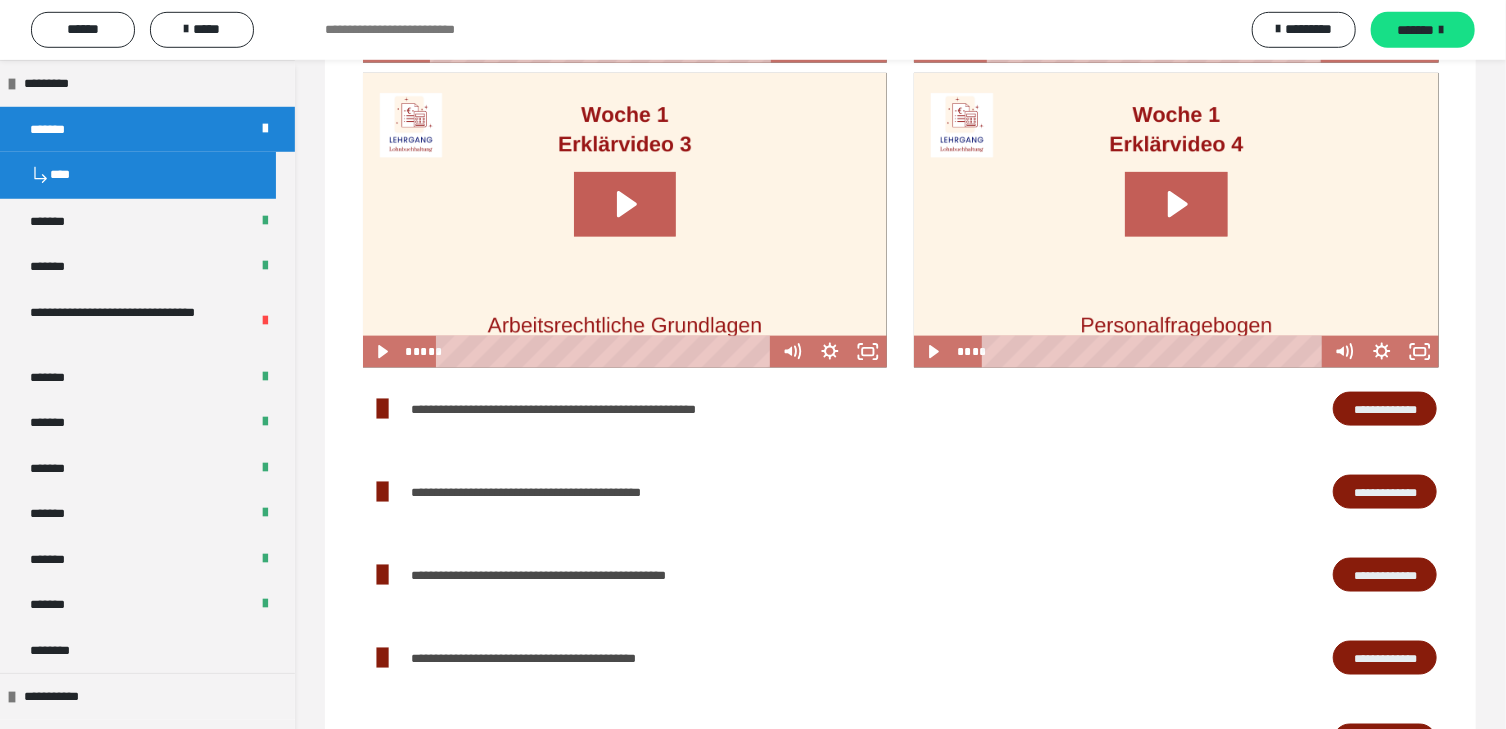 scroll, scrollTop: 1214, scrollLeft: 0, axis: vertical 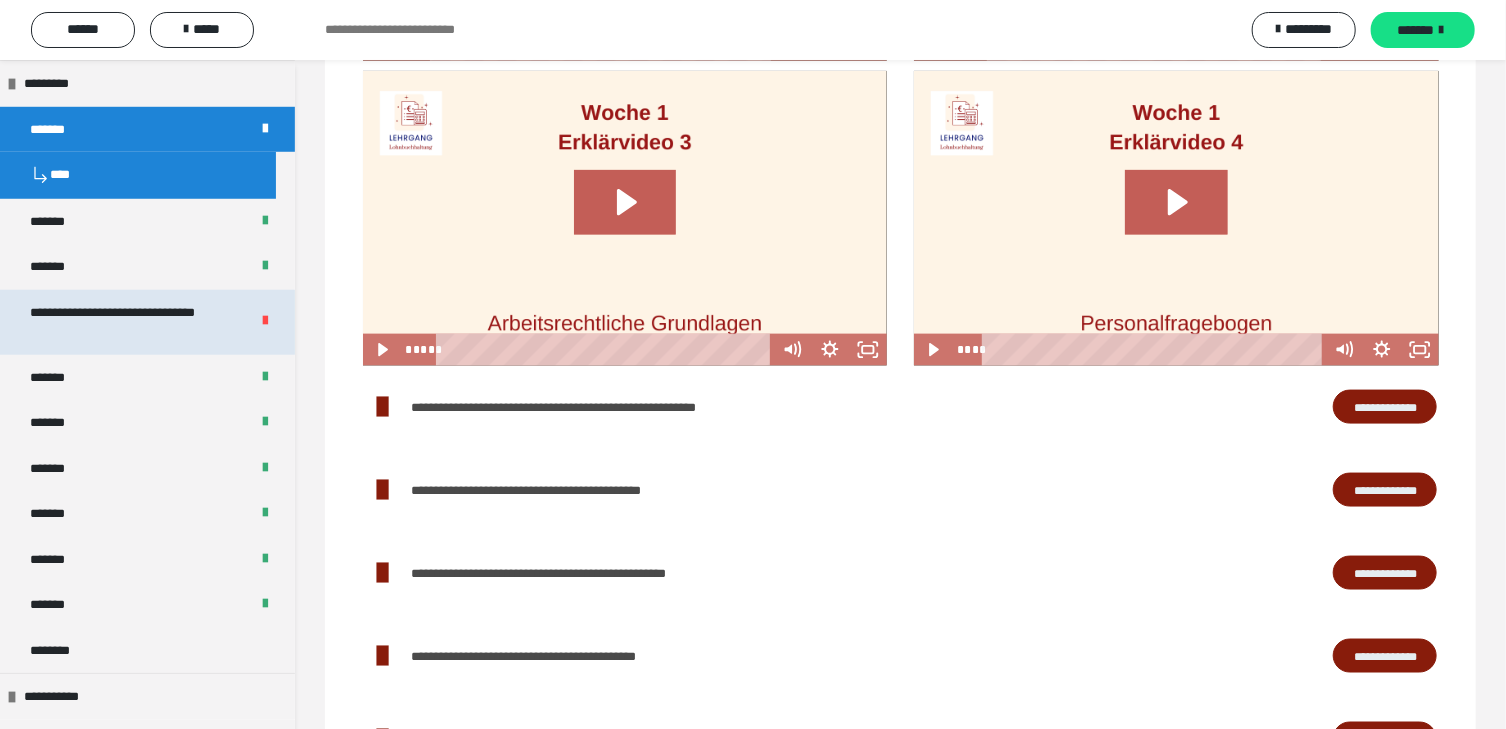 click on "**********" at bounding box center (122, 322) 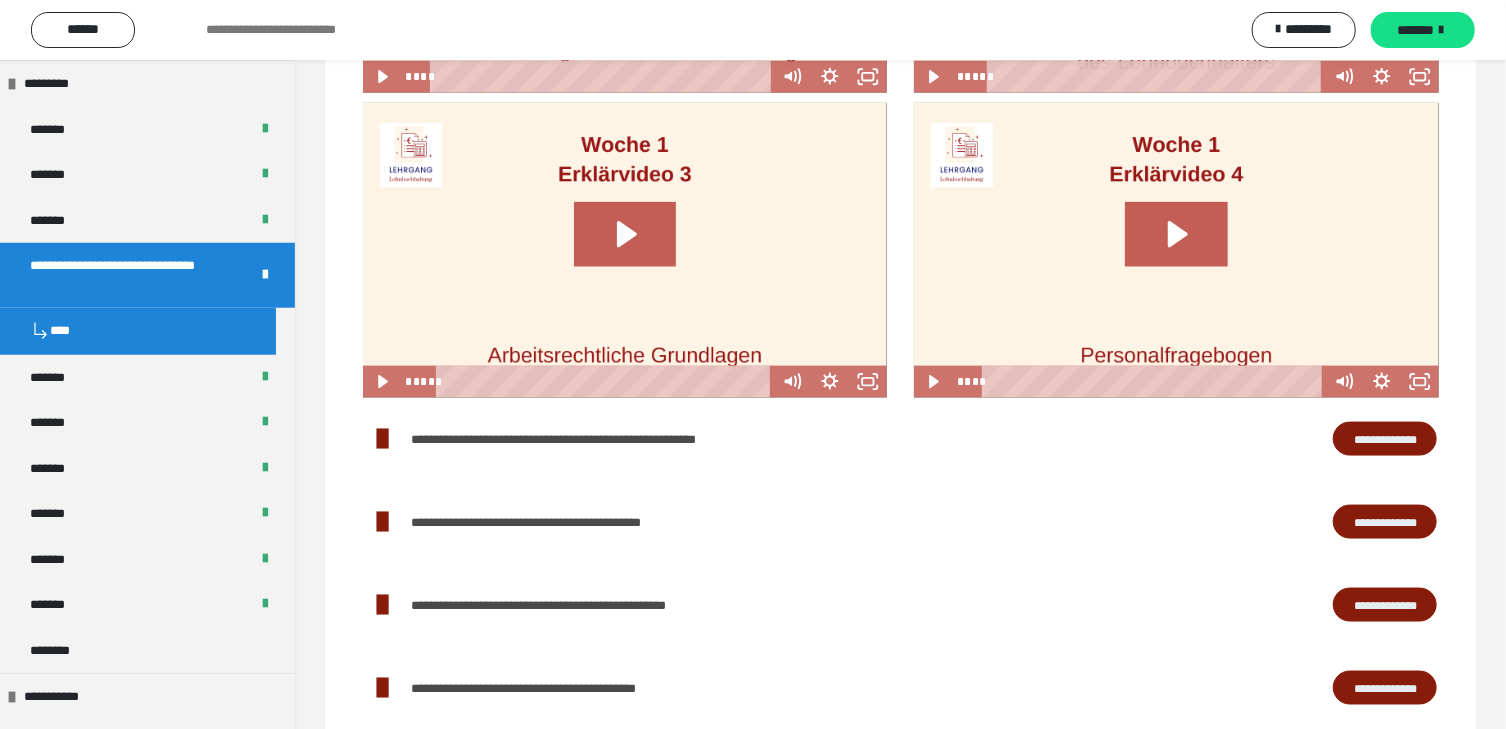 scroll, scrollTop: 1049, scrollLeft: 0, axis: vertical 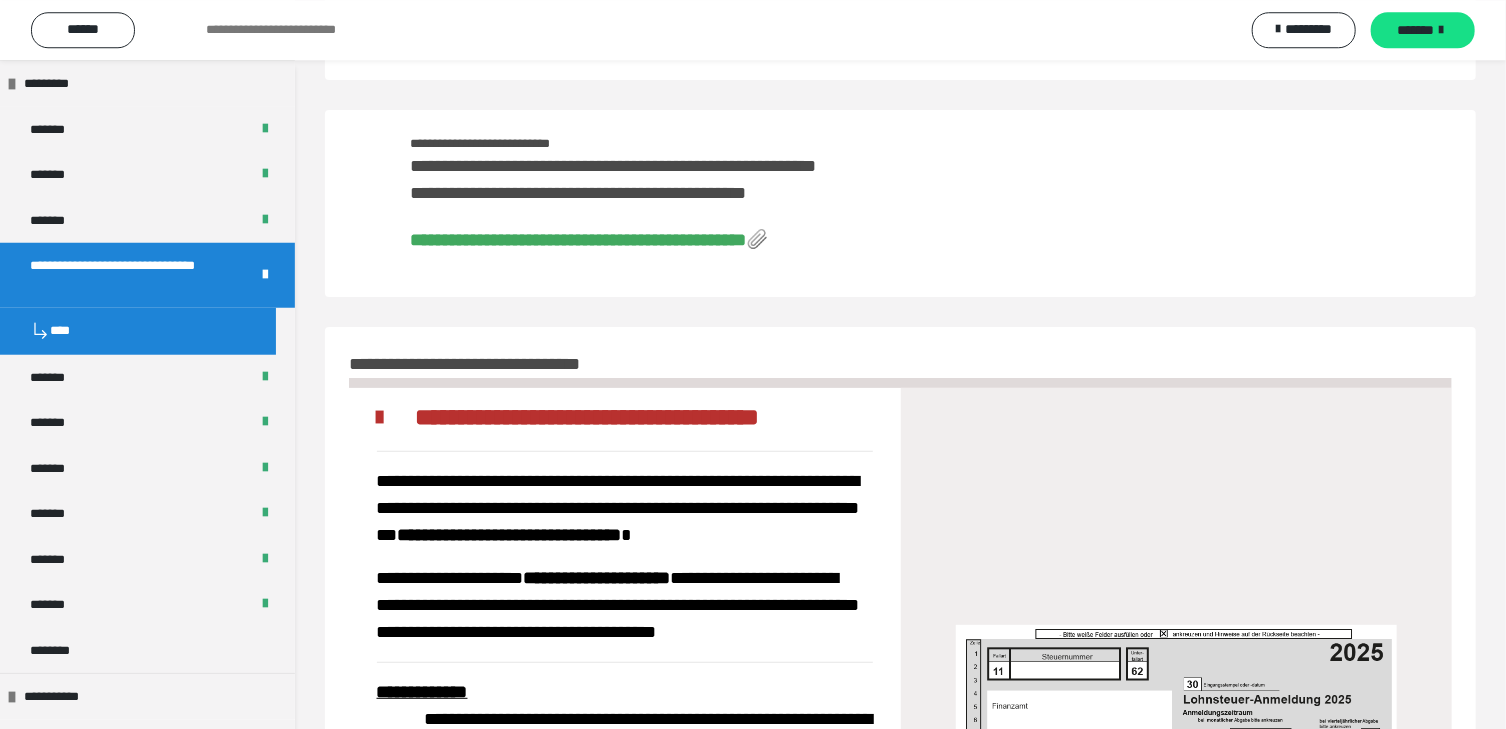click on "**********" at bounding box center (578, 240) 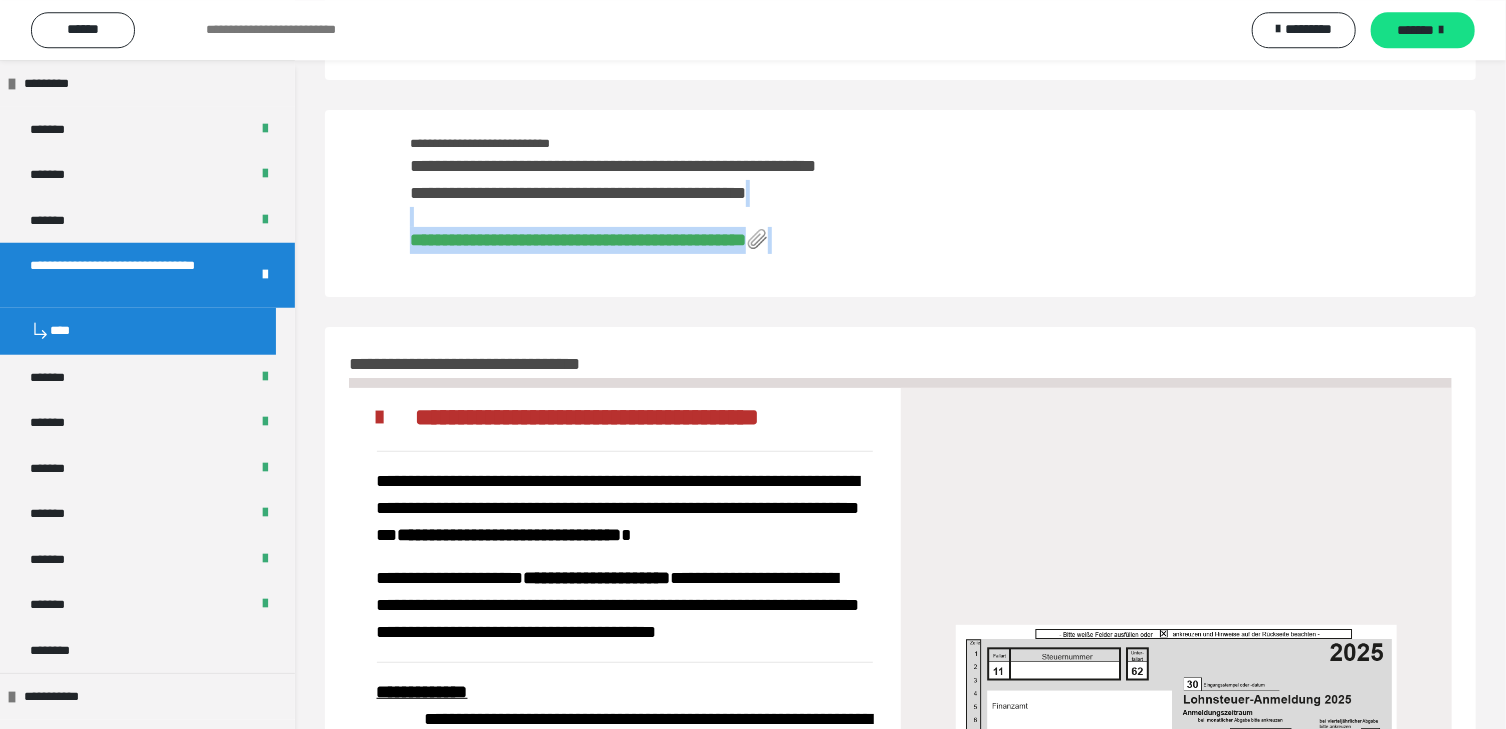 scroll, scrollTop: 94, scrollLeft: 0, axis: vertical 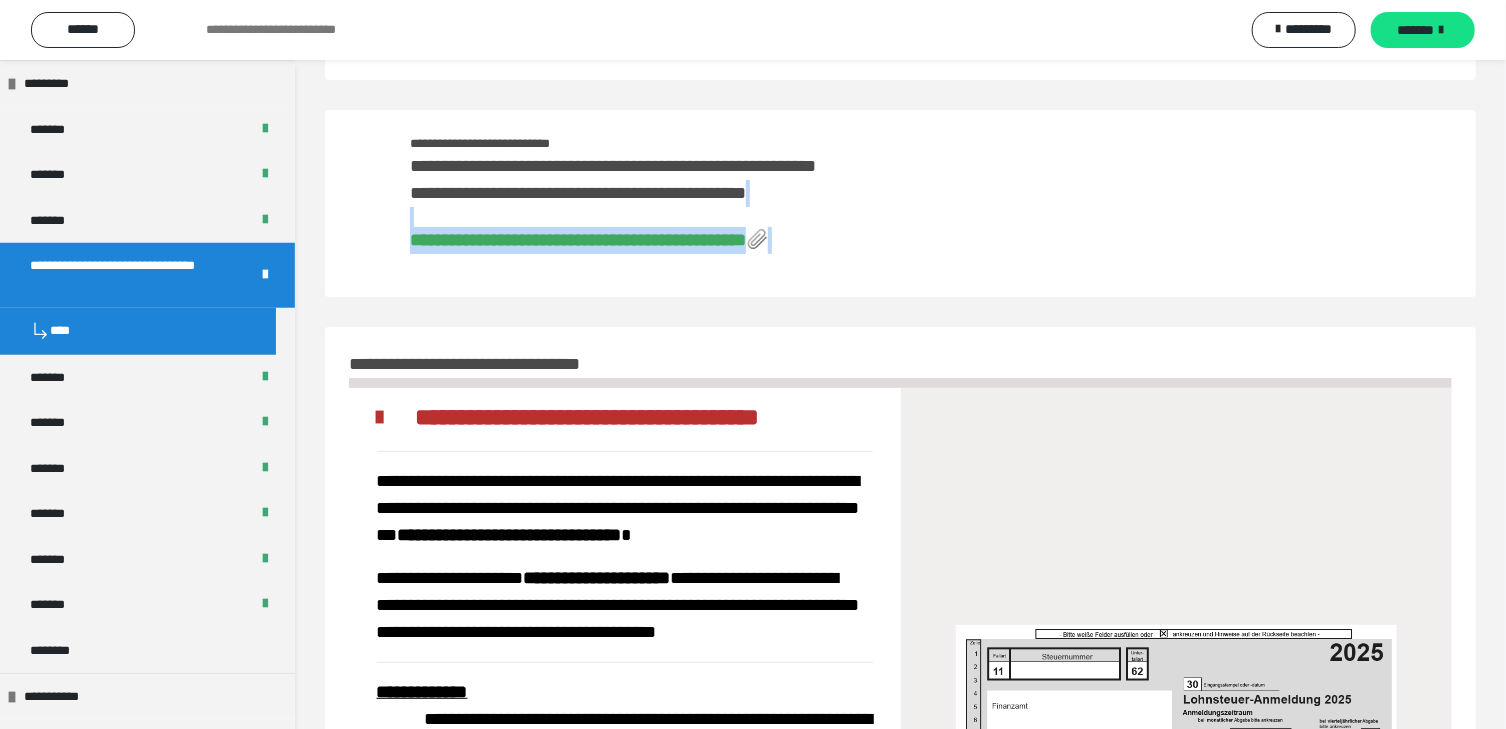 drag, startPoint x: 1503, startPoint y: 180, endPoint x: 1511, endPoint y: 265, distance: 85.37564 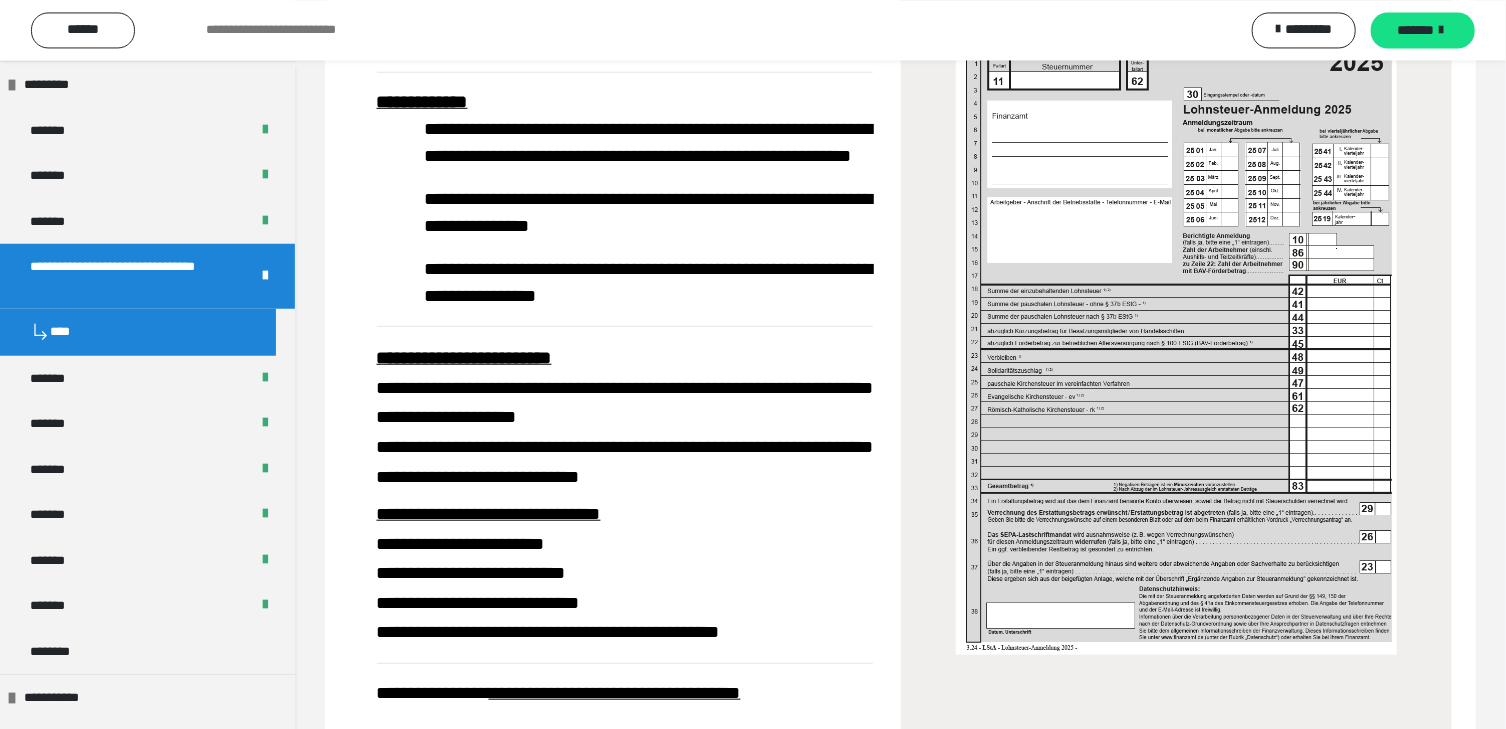 scroll, scrollTop: 690, scrollLeft: 0, axis: vertical 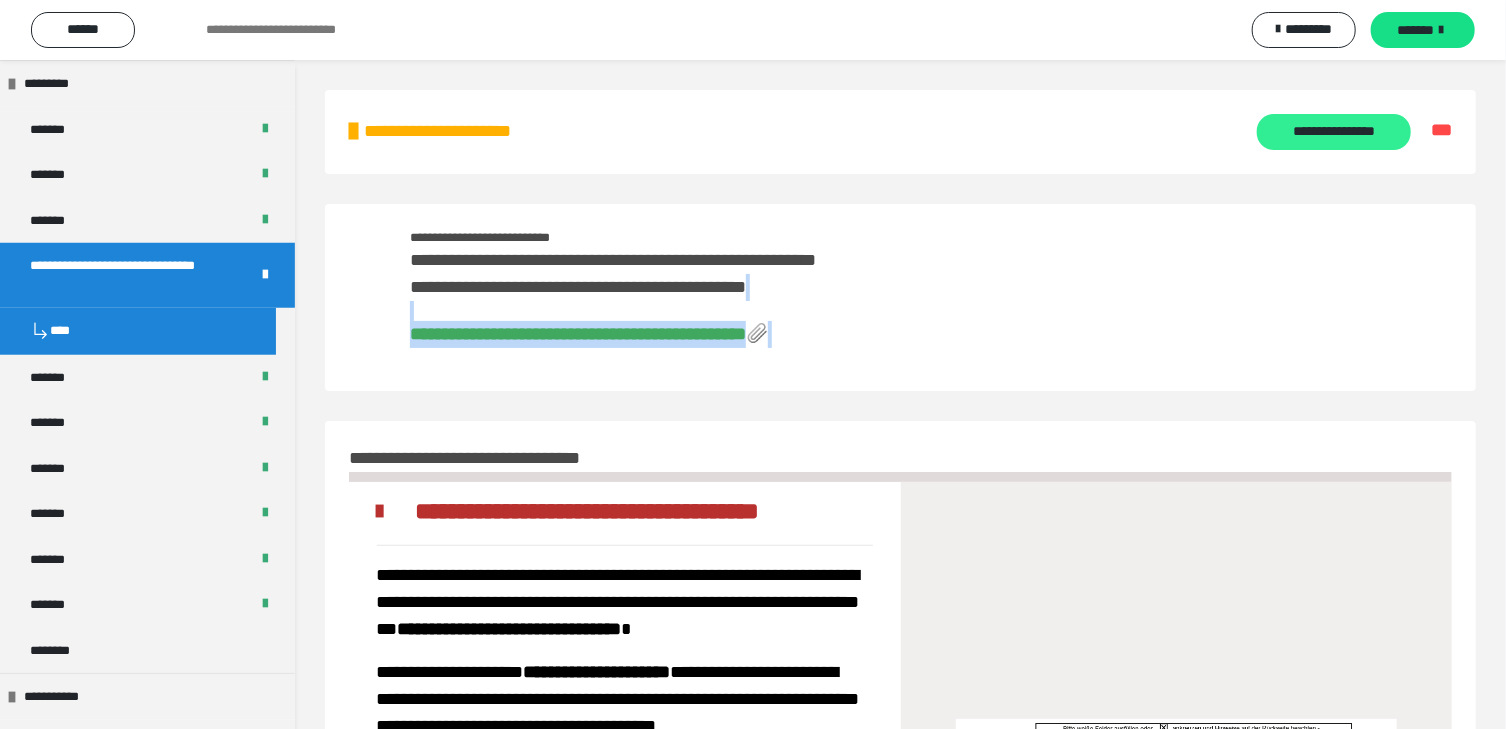 click on "**********" at bounding box center (1334, 132) 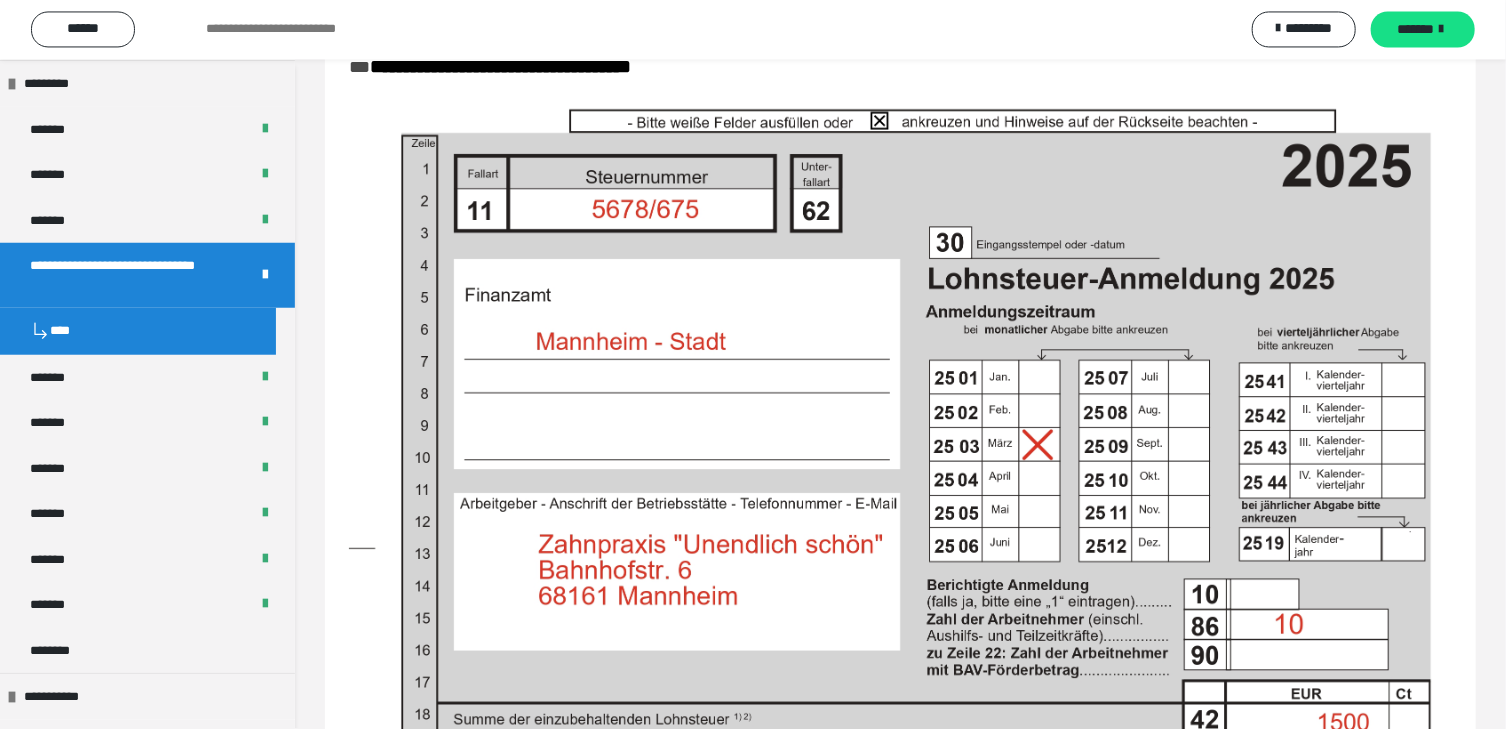 scroll, scrollTop: 5617, scrollLeft: 0, axis: vertical 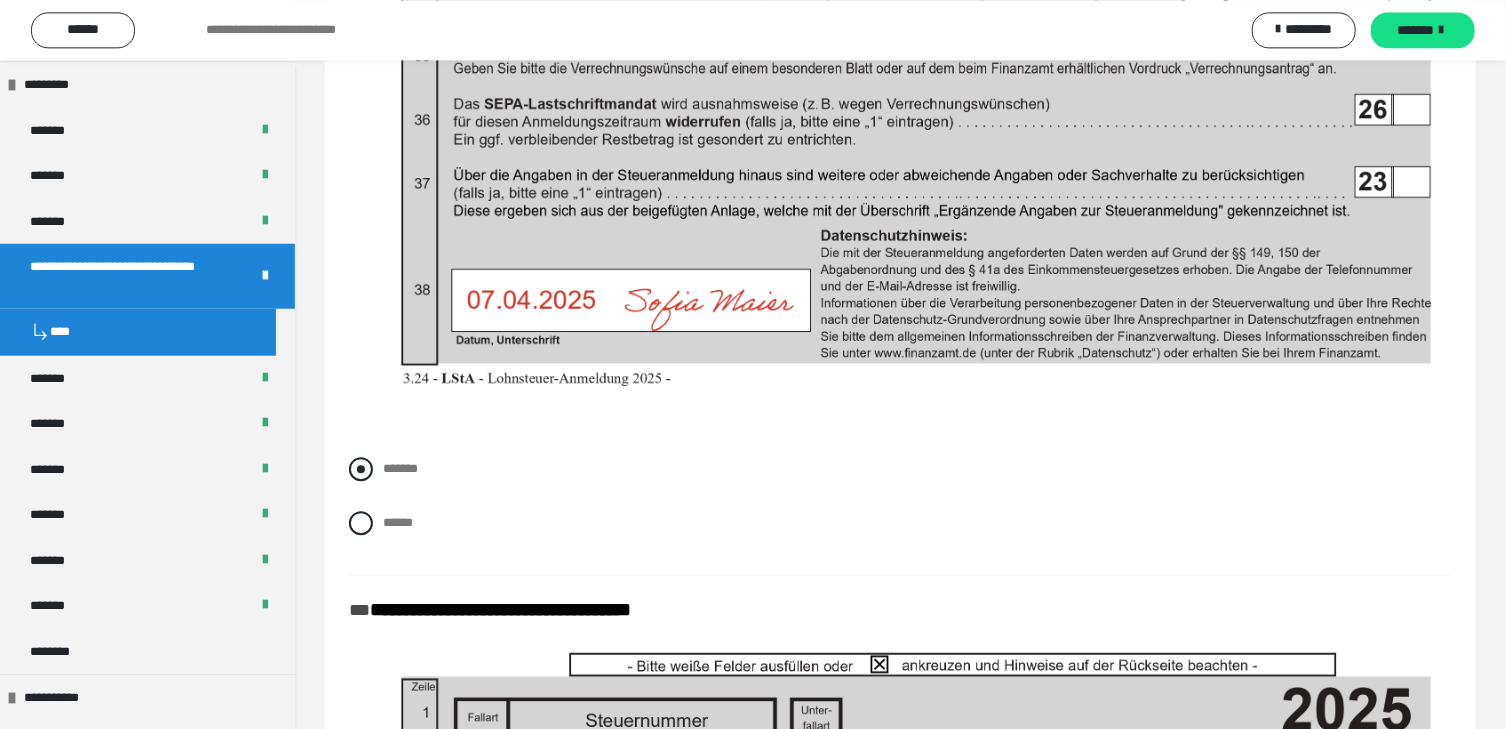 click at bounding box center (361, 469) 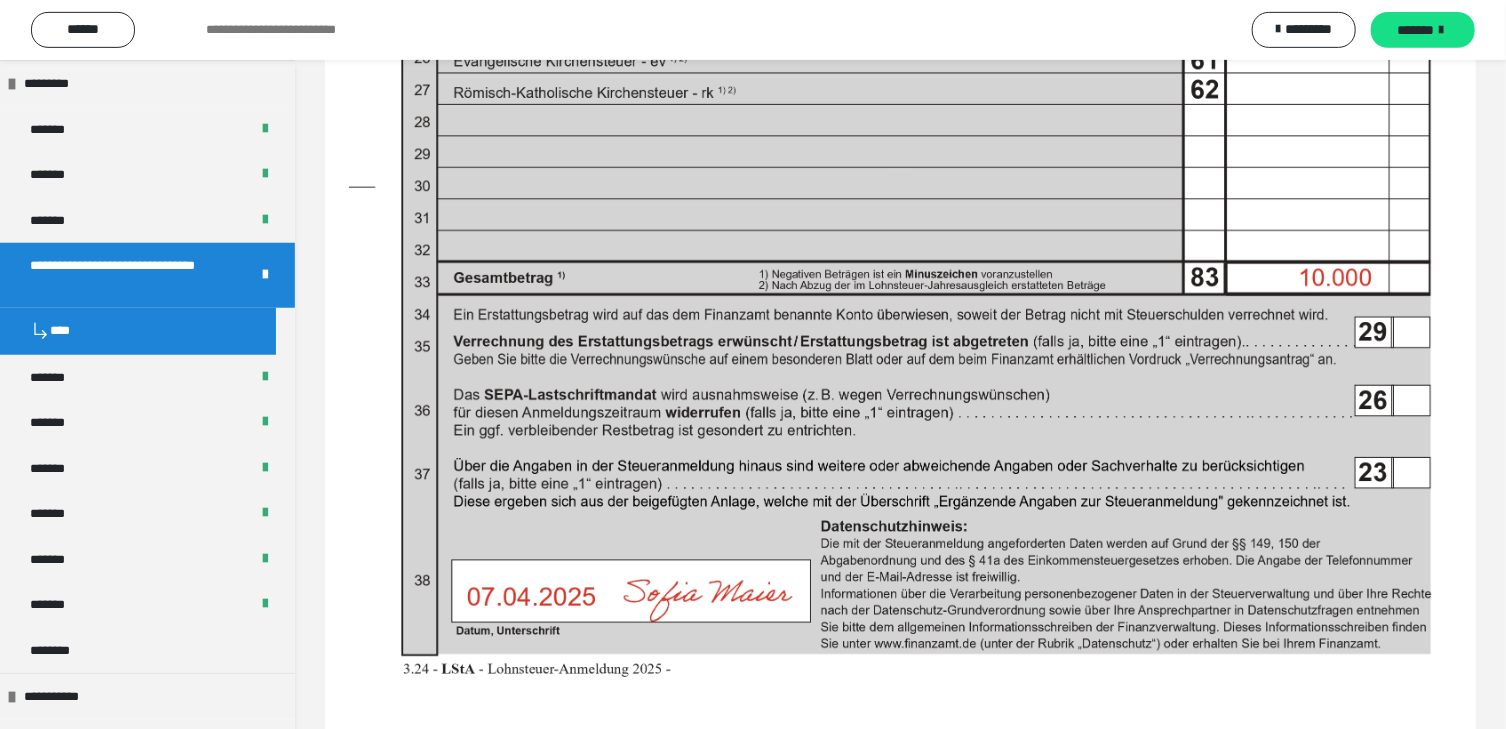 scroll, scrollTop: 8516, scrollLeft: 0, axis: vertical 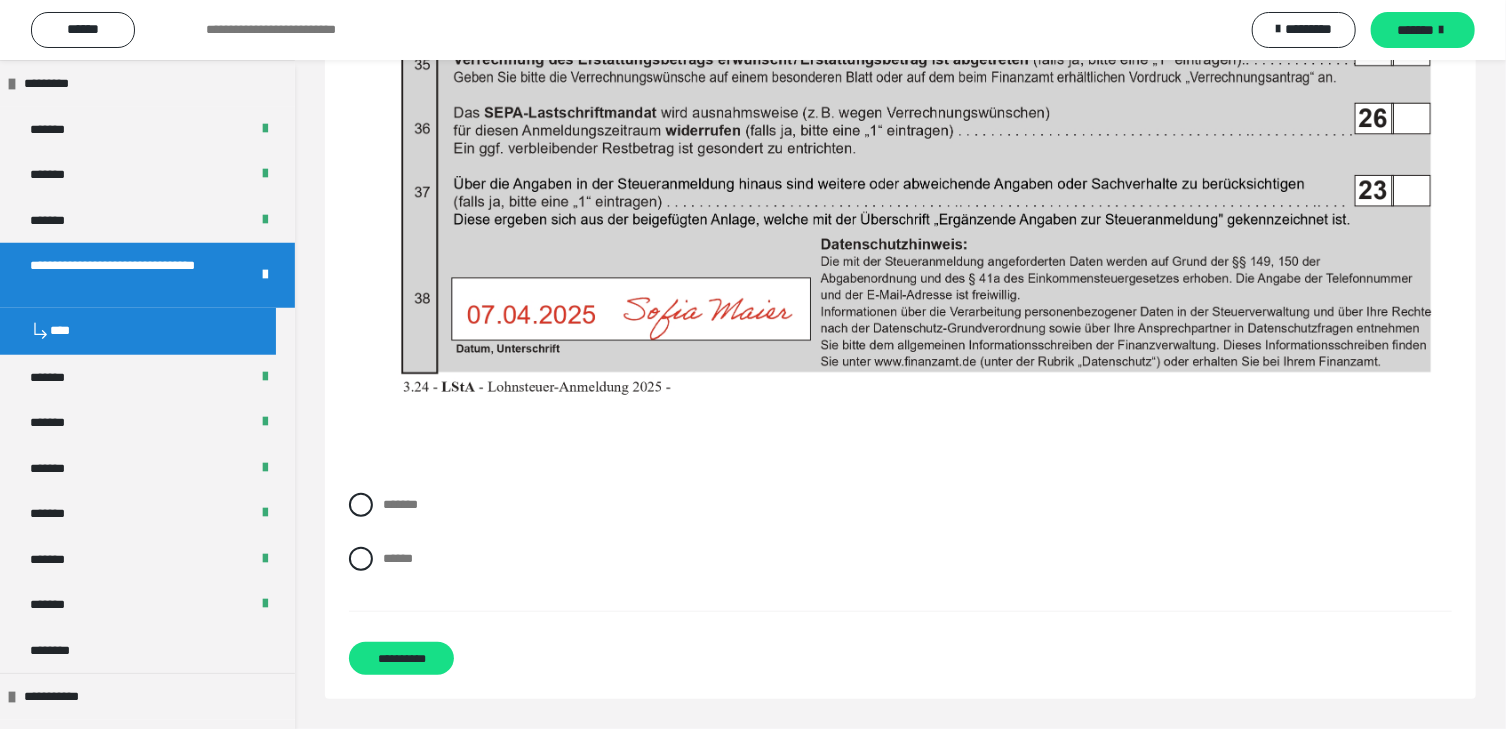 drag, startPoint x: 1511, startPoint y: 560, endPoint x: 1509, endPoint y: 649, distance: 89.02247 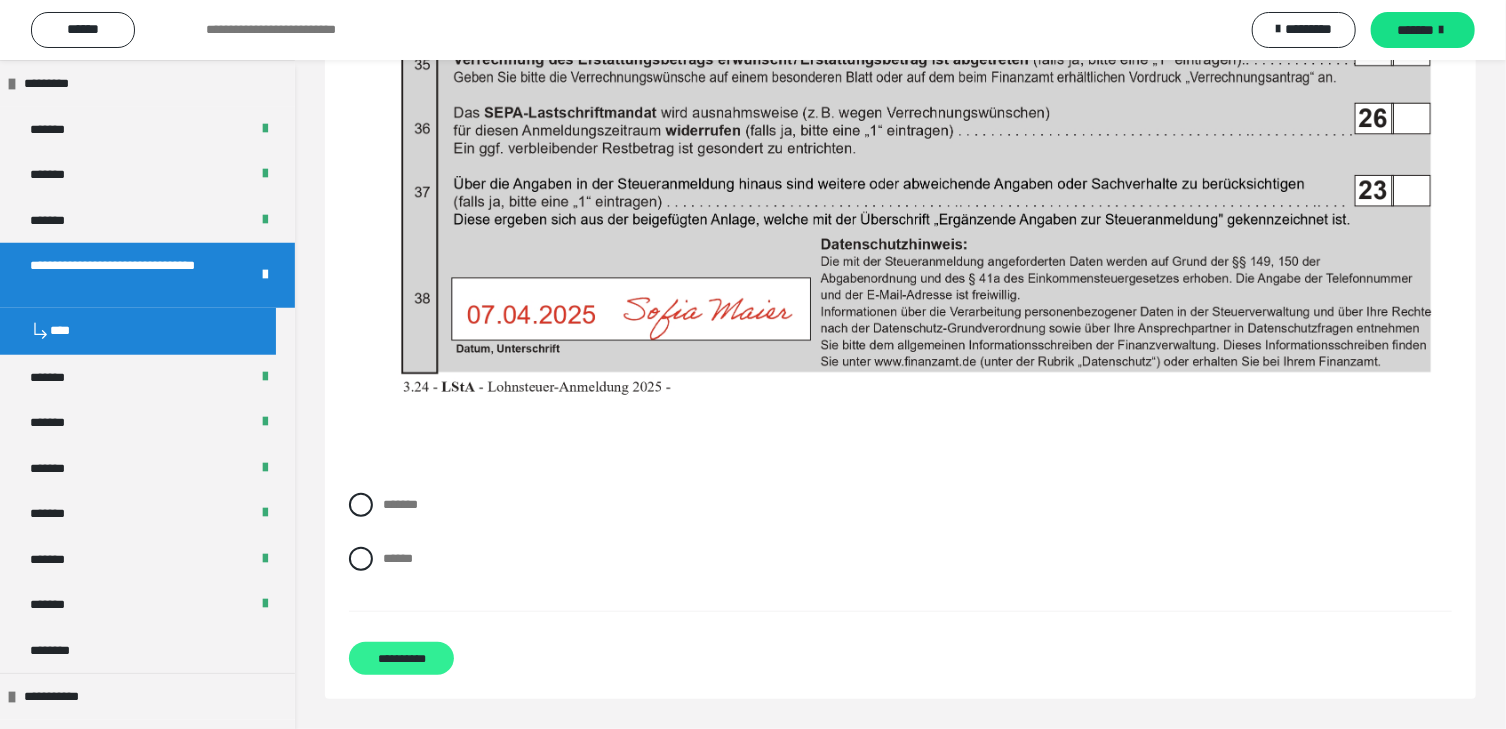 click on "**********" at bounding box center [401, 658] 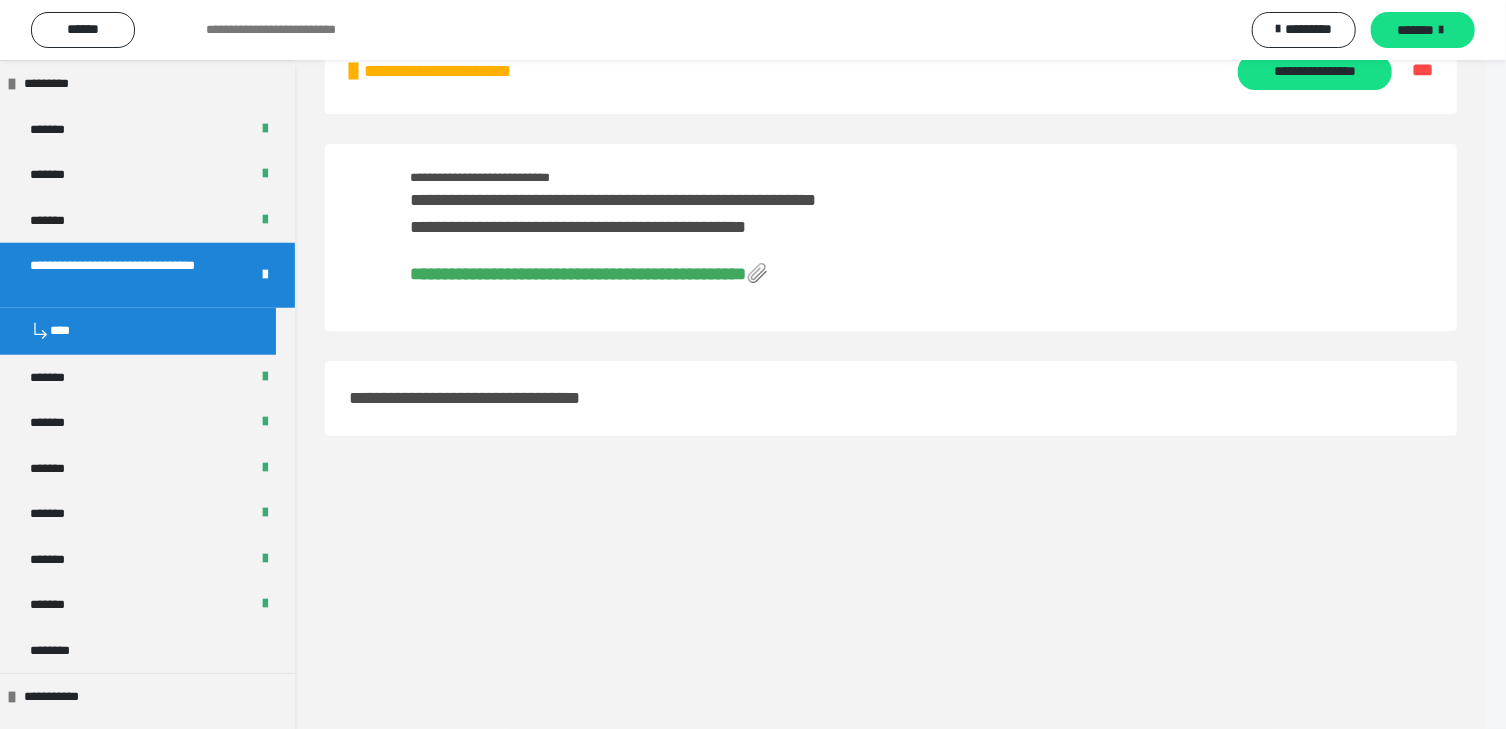scroll, scrollTop: 60, scrollLeft: 0, axis: vertical 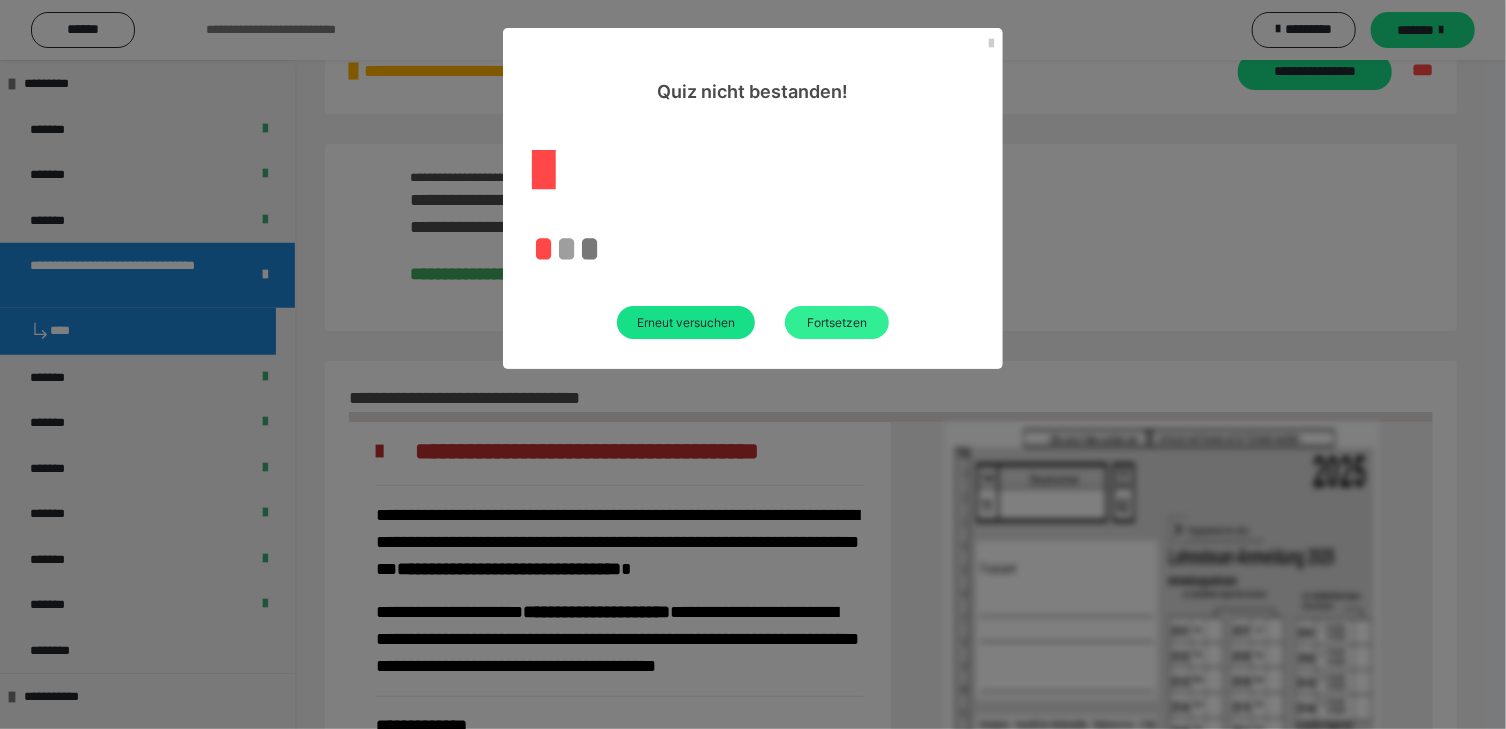 click on "Fortsetzen" at bounding box center (837, 322) 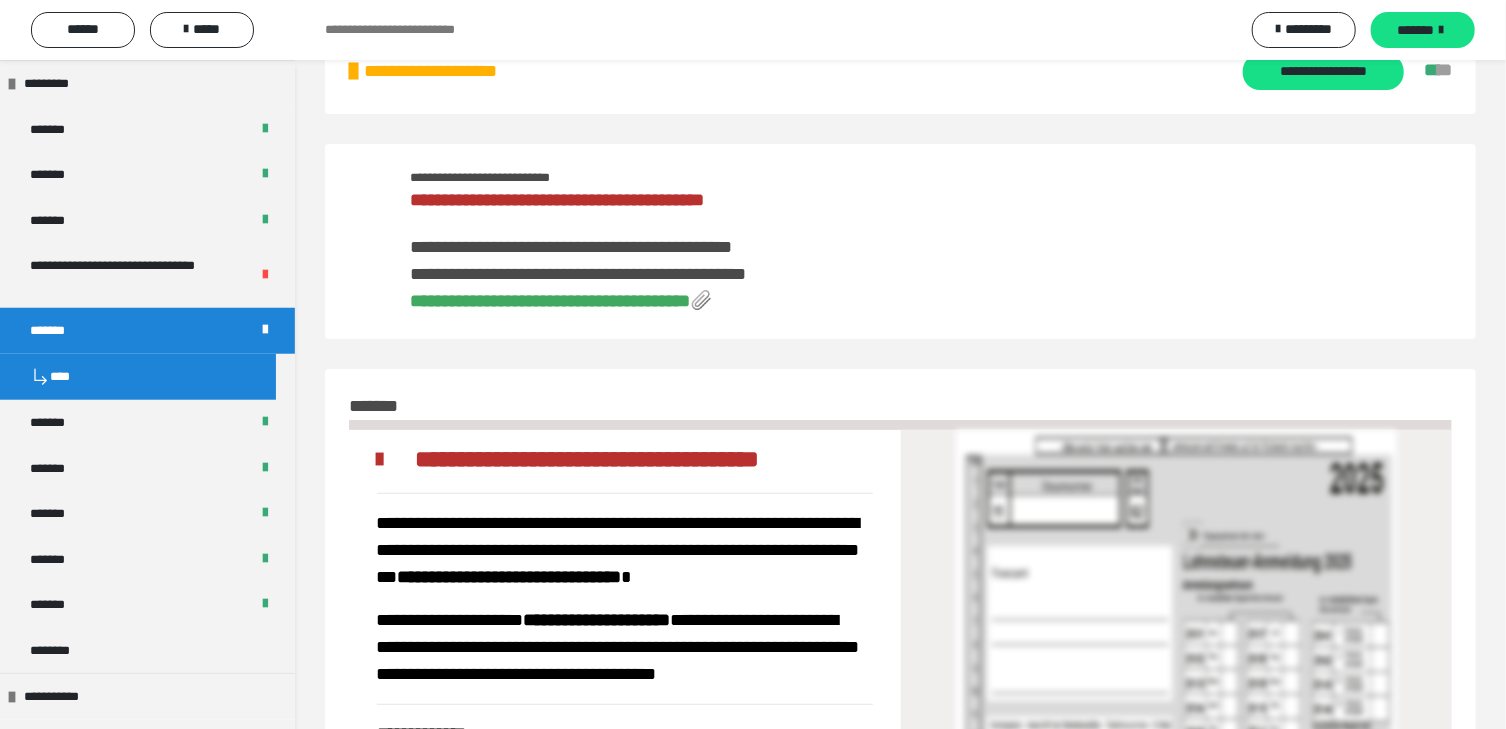 scroll, scrollTop: 67, scrollLeft: 0, axis: vertical 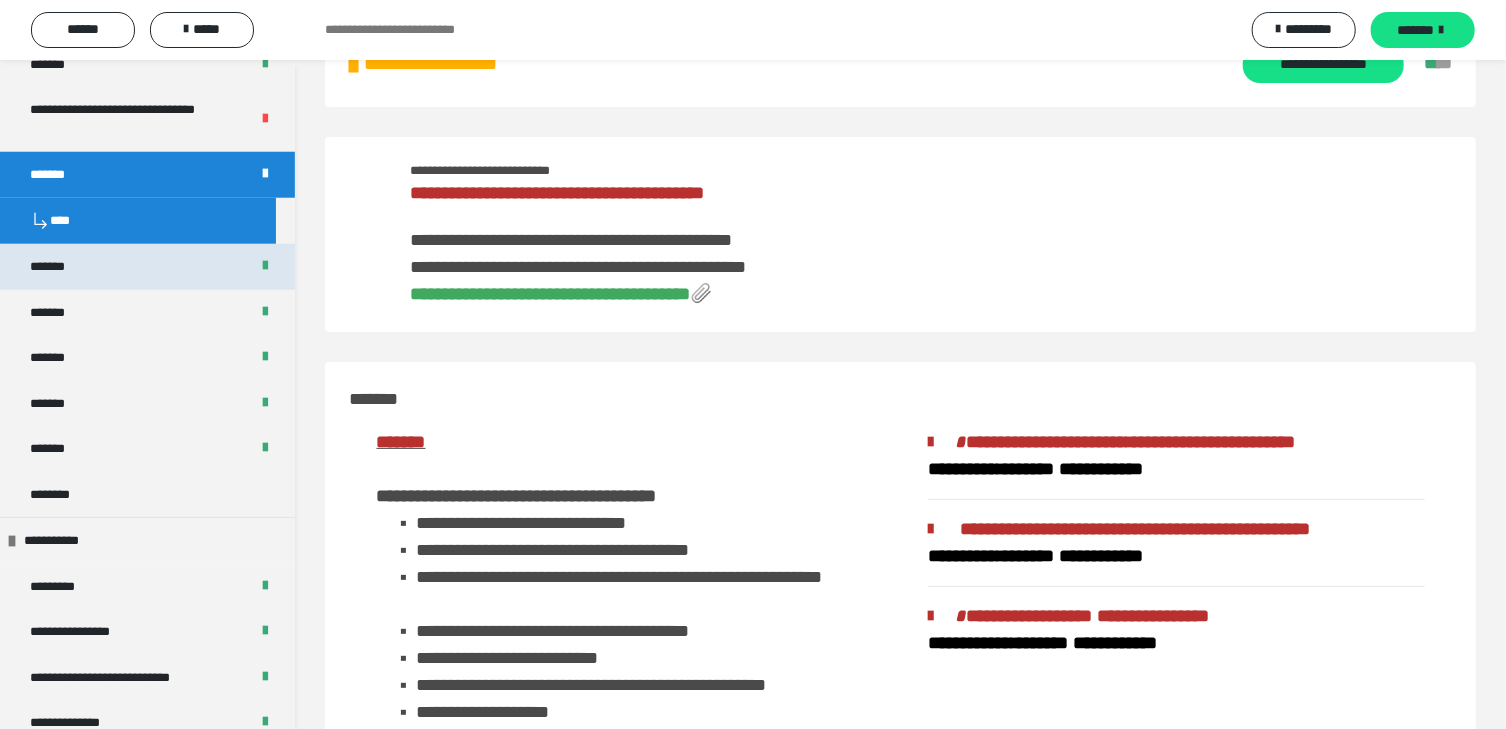 click on "*******" at bounding box center [147, 267] 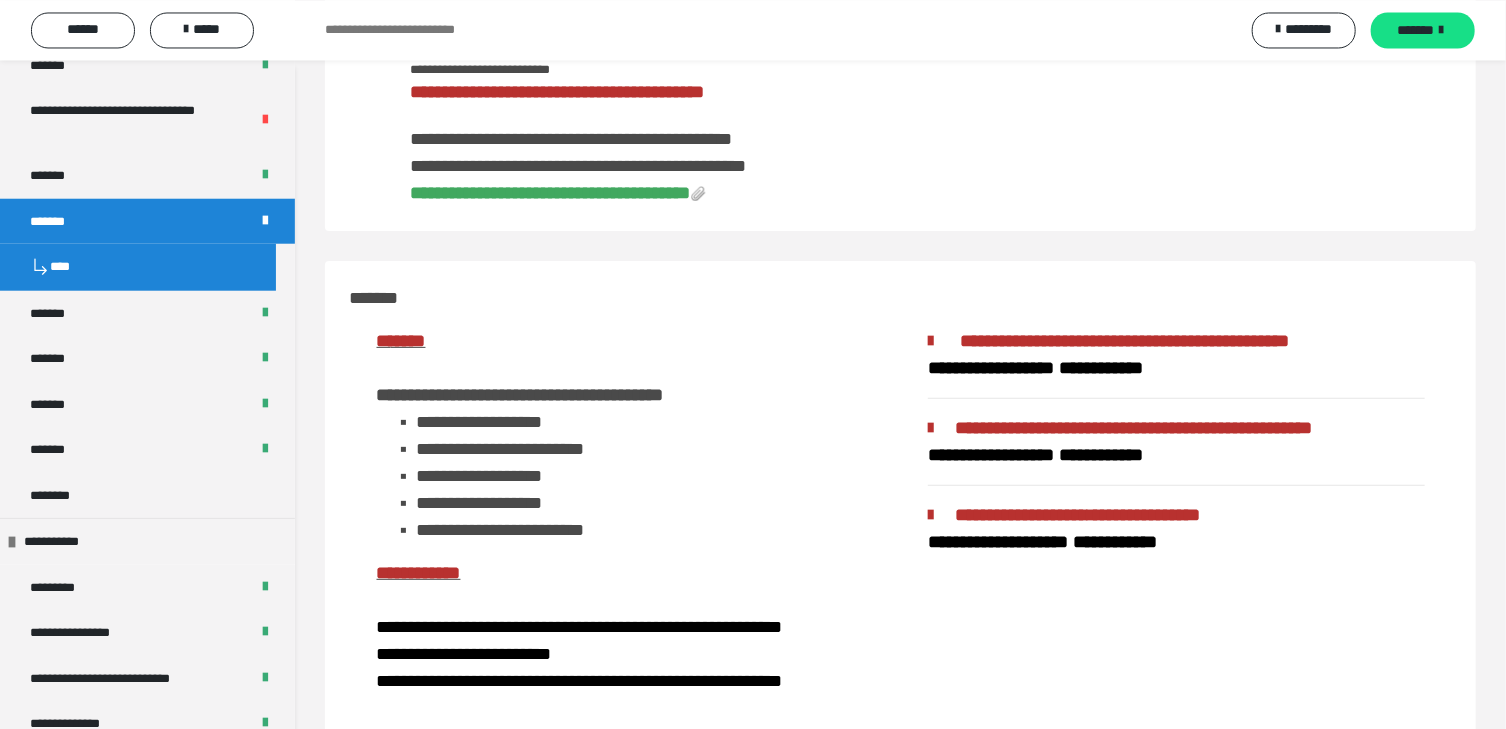 scroll, scrollTop: 175, scrollLeft: 0, axis: vertical 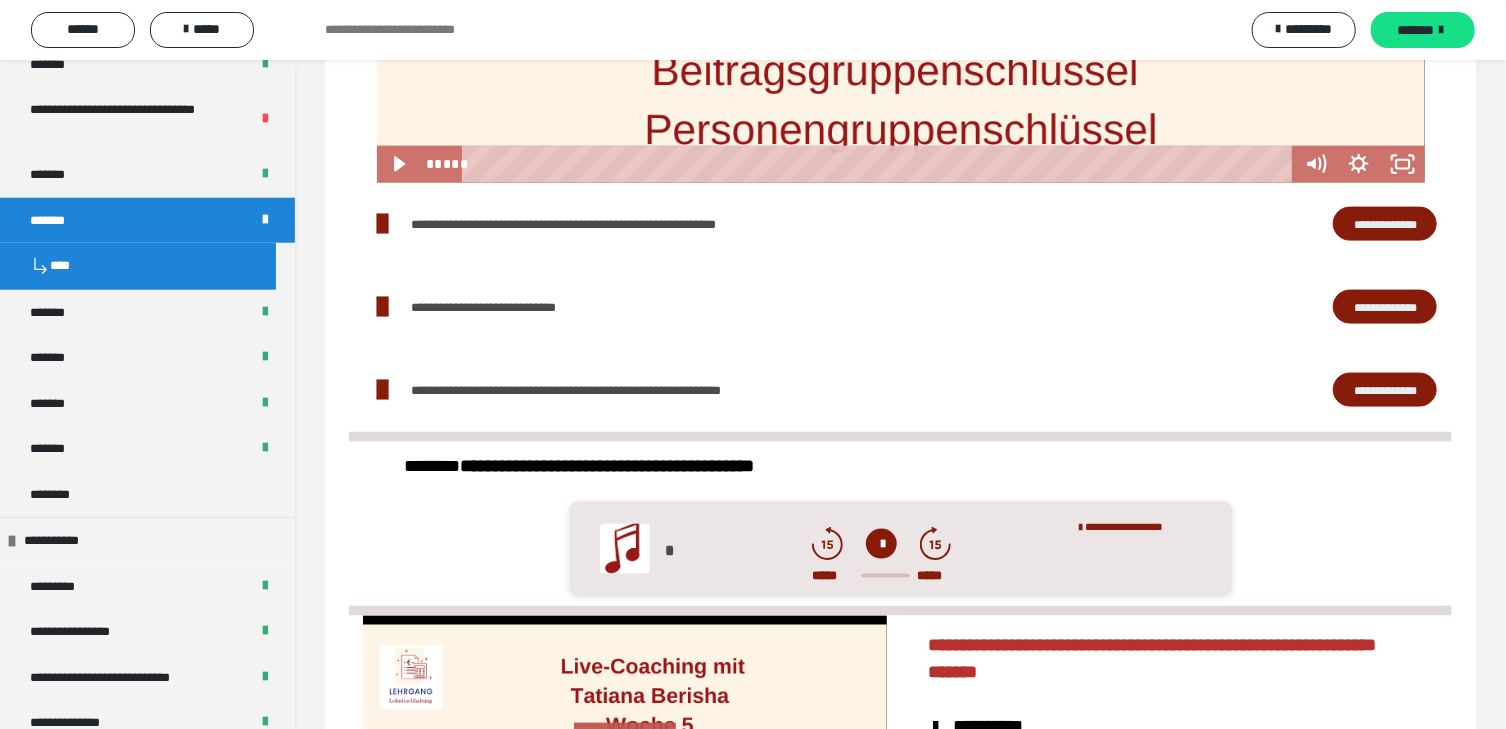 click on "**********" at bounding box center (1385, 390) 